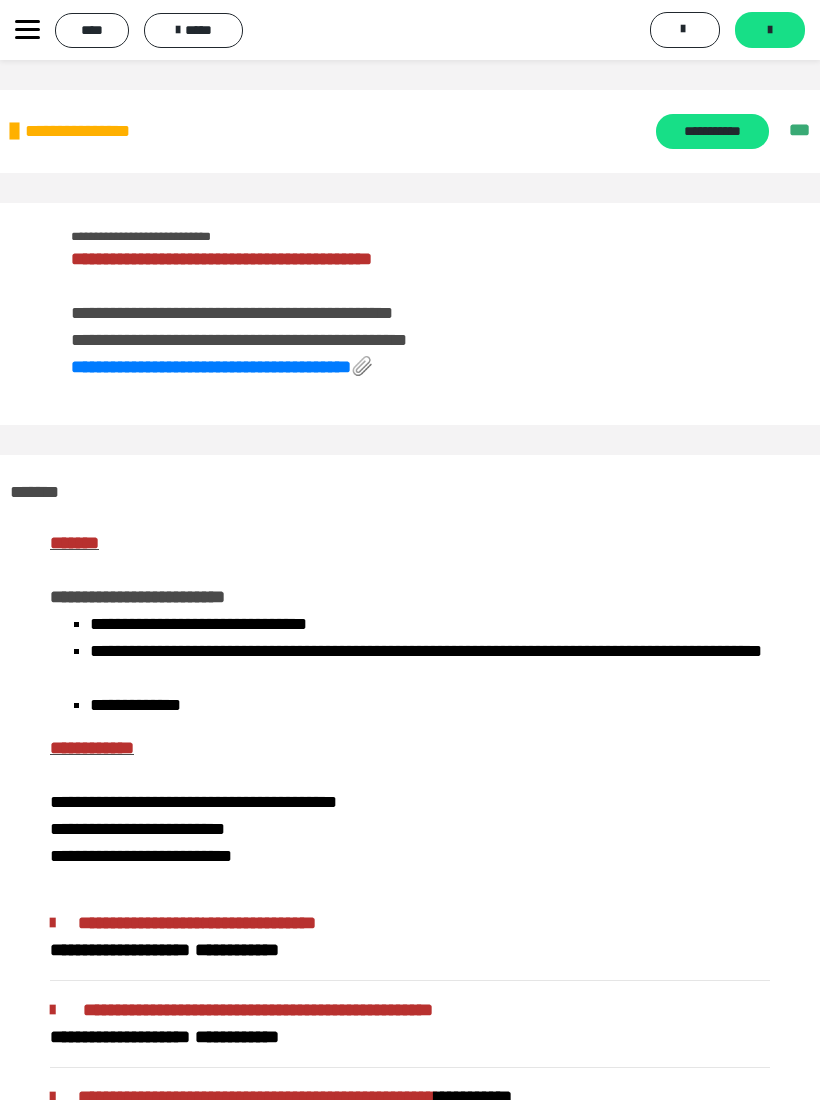 scroll, scrollTop: 1242, scrollLeft: 0, axis: vertical 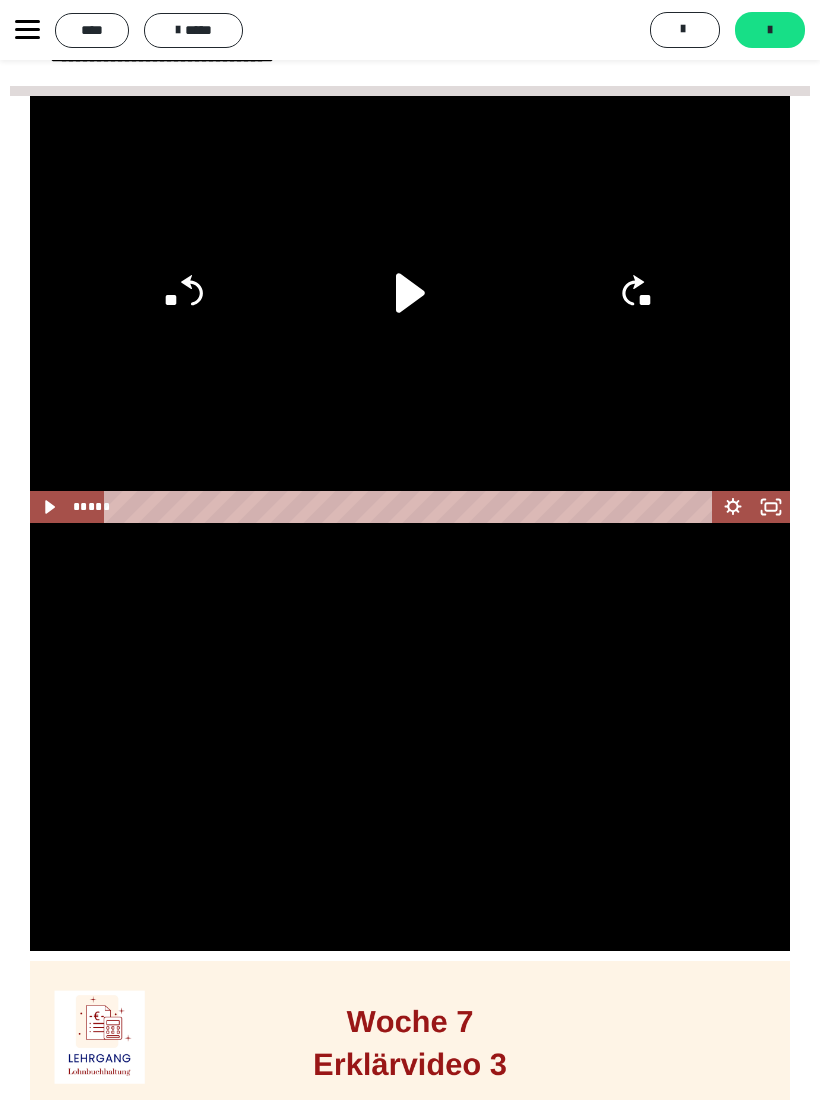 click at bounding box center [410, 737] 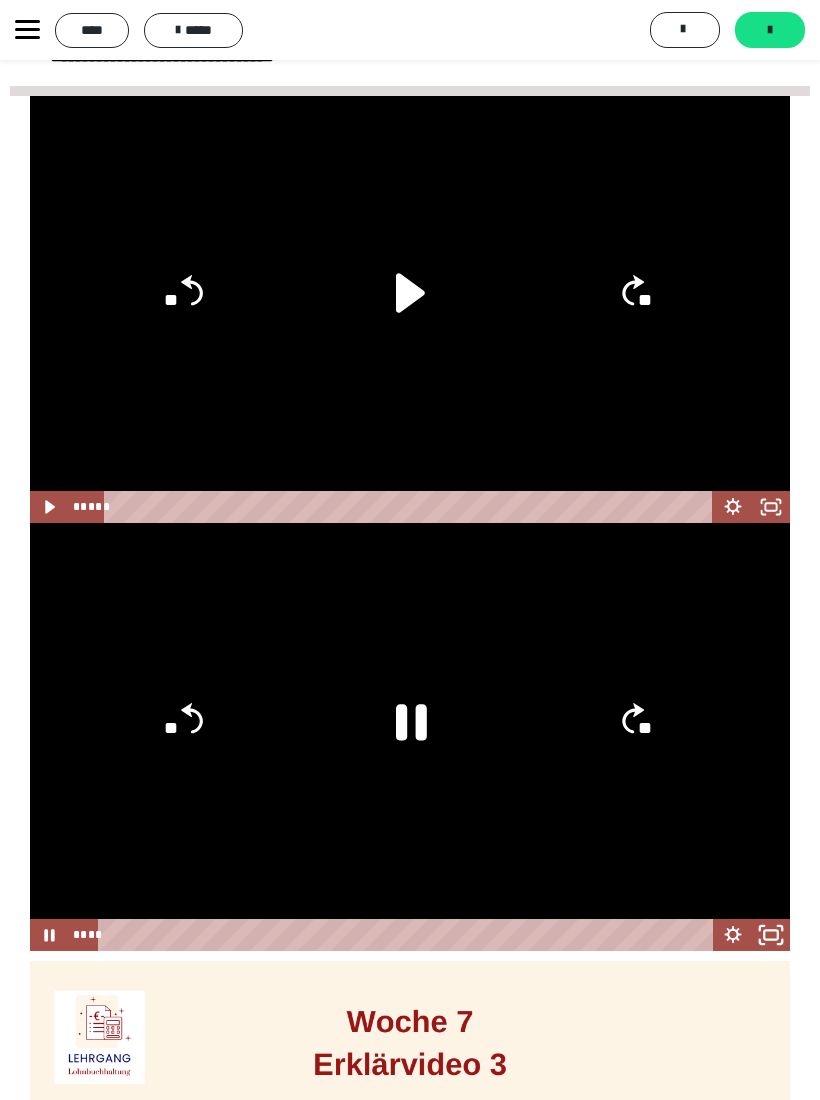 click 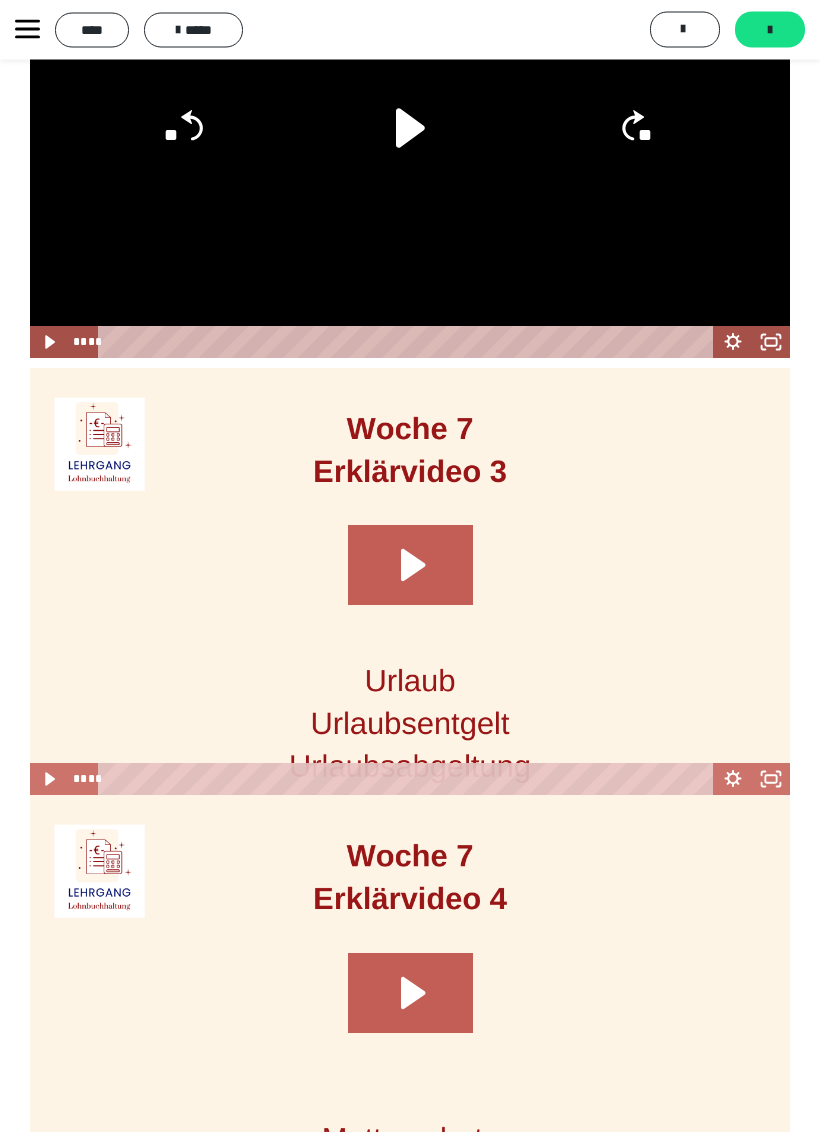 click 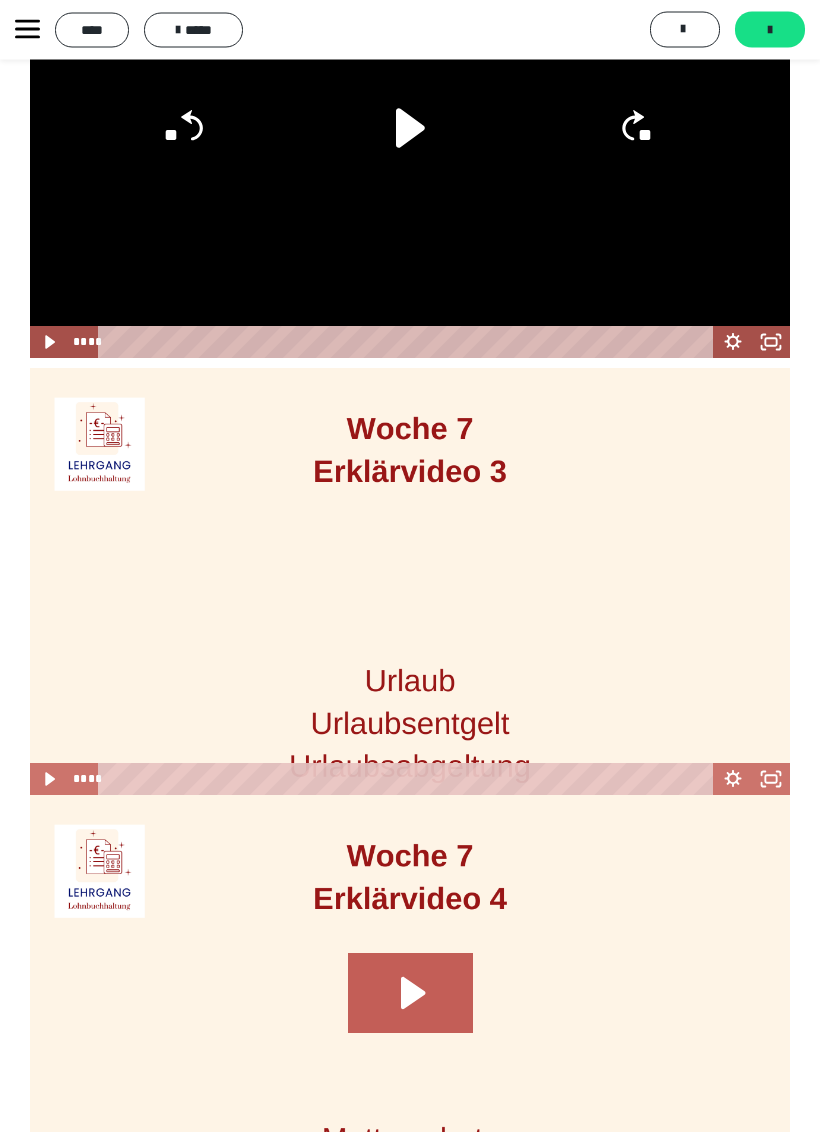 scroll, scrollTop: 1835, scrollLeft: 0, axis: vertical 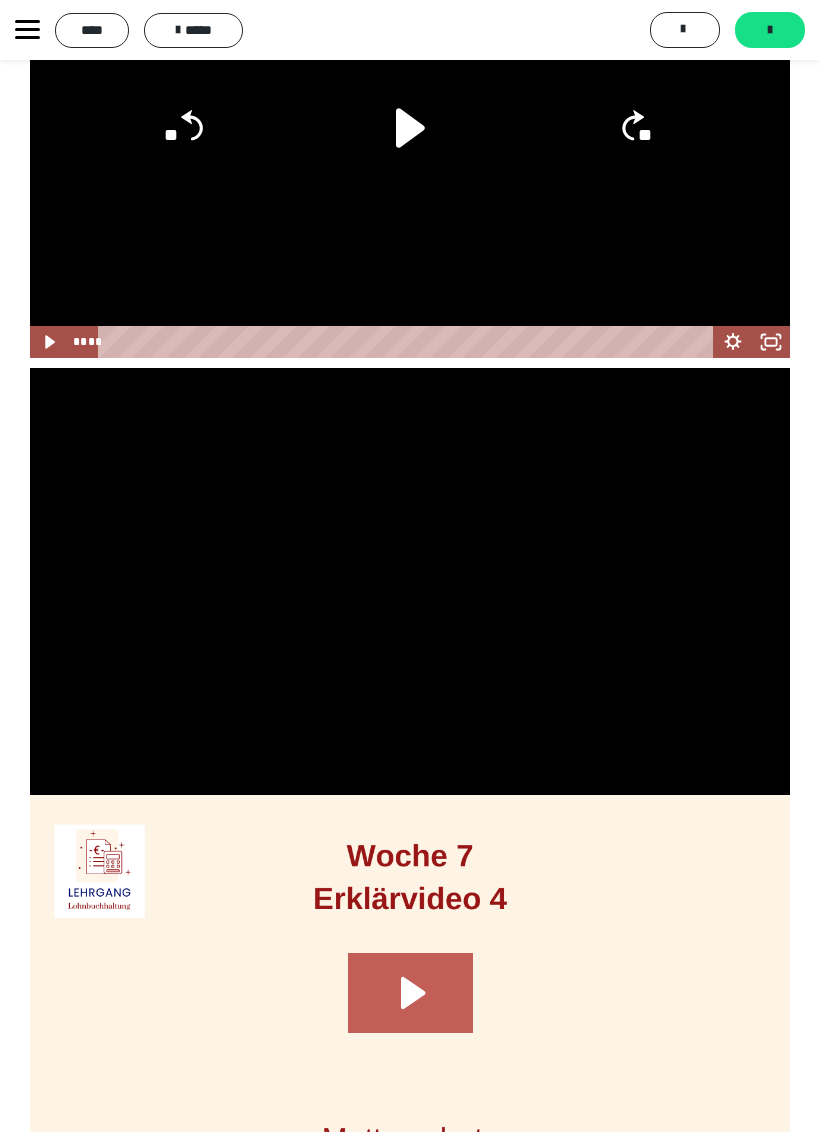 click at bounding box center [410, 582] 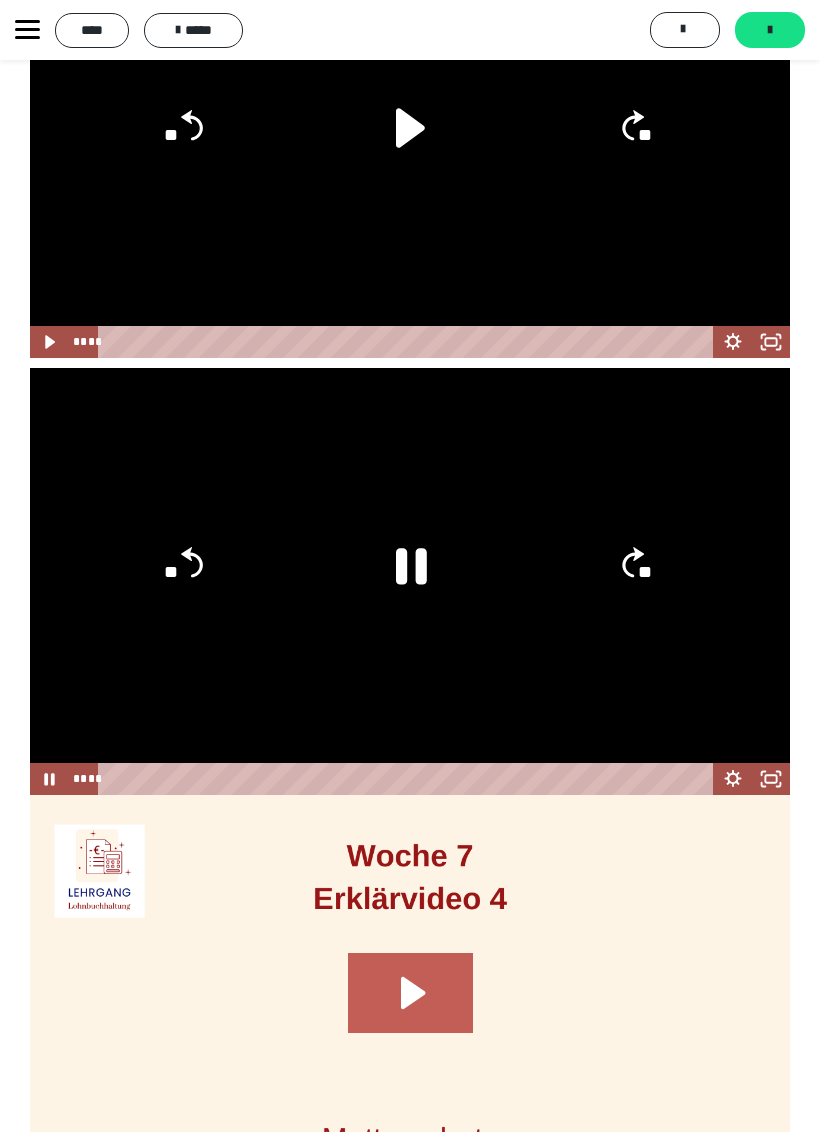 click 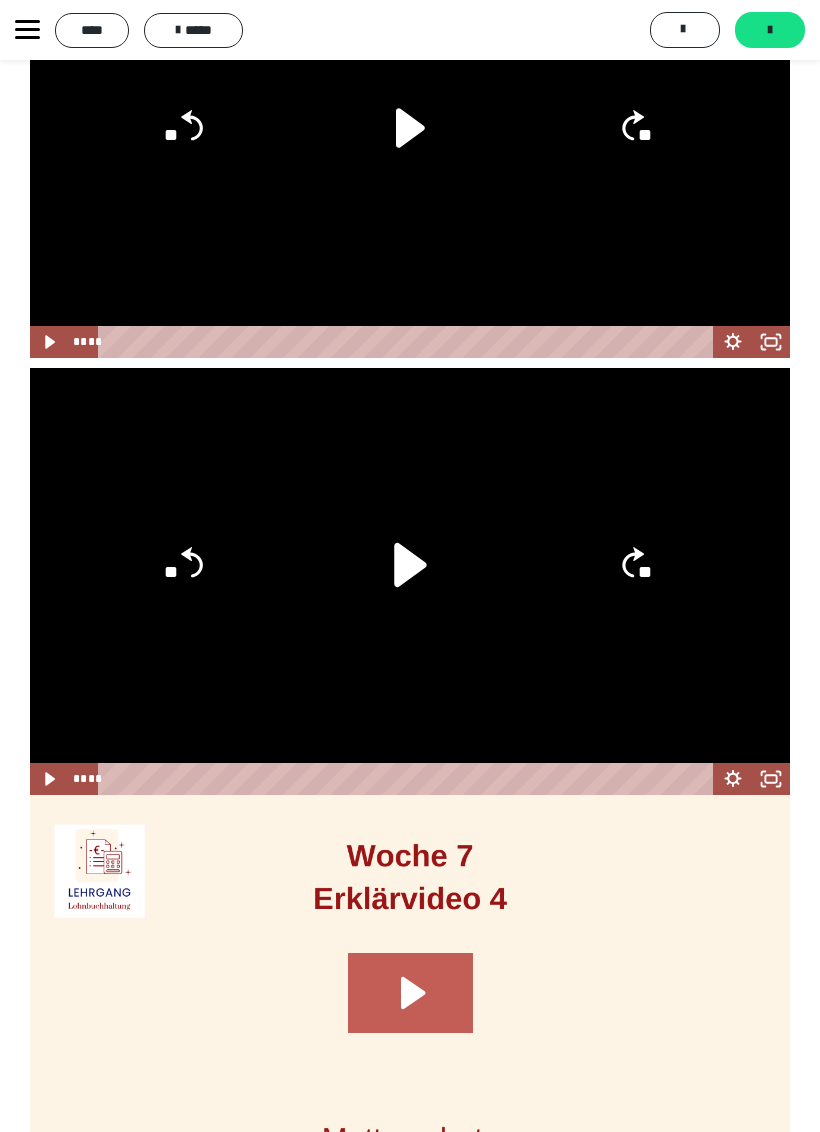 click 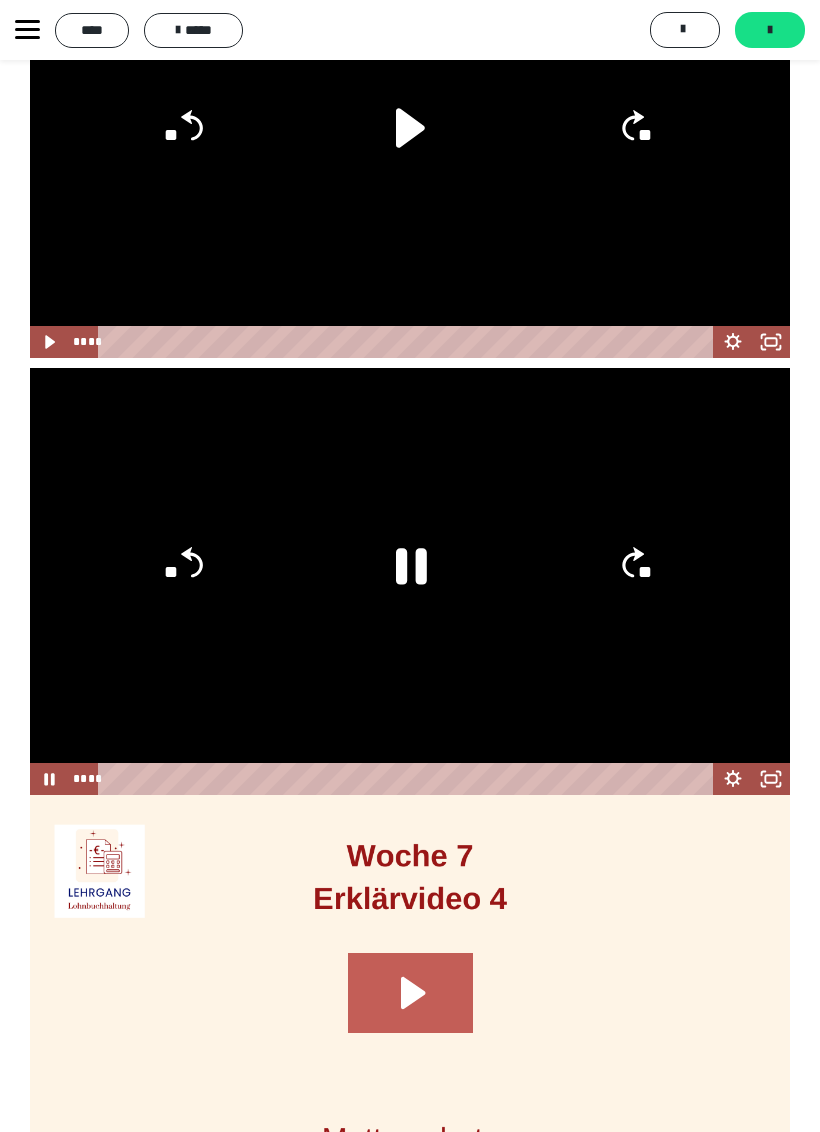 click 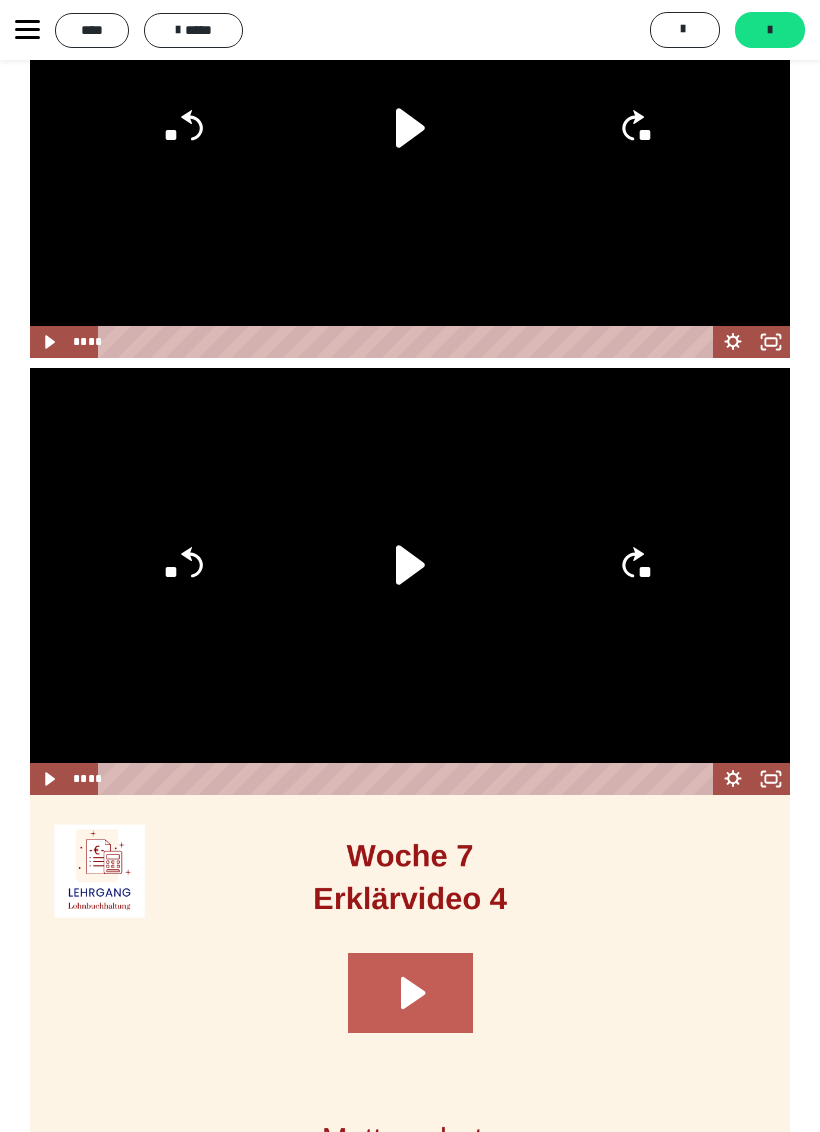 click 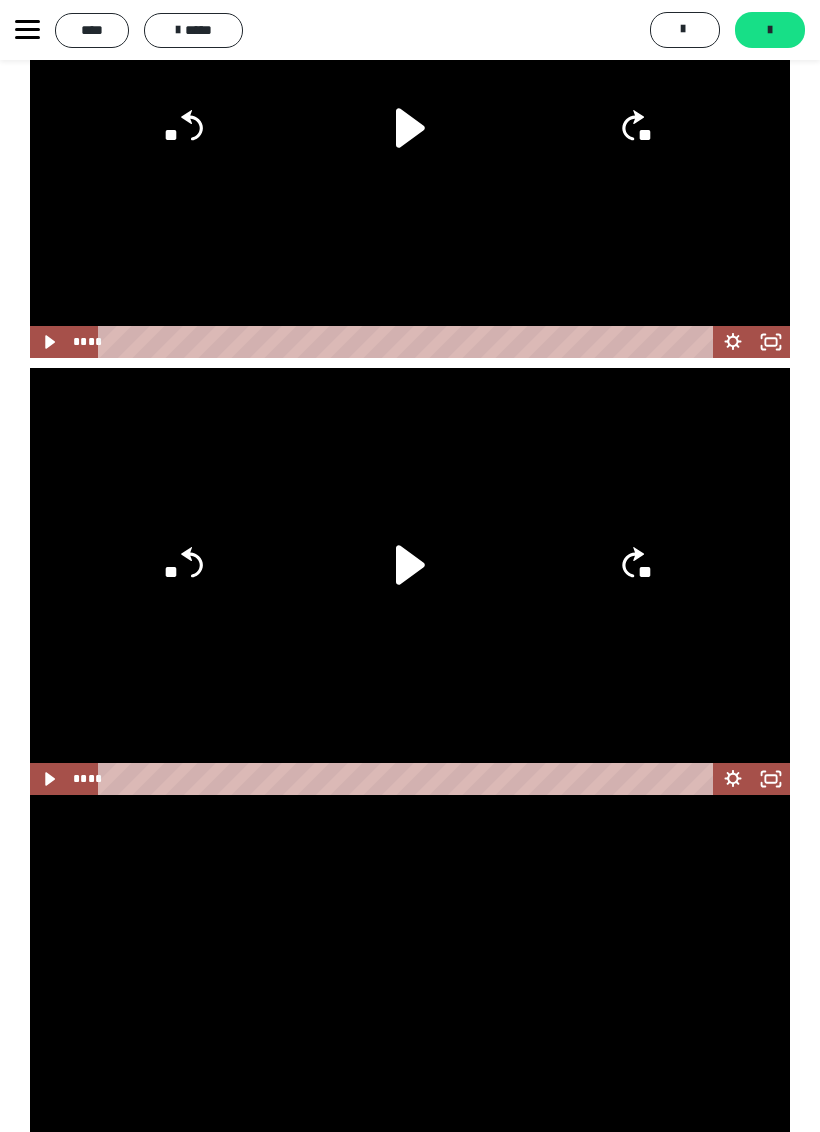 click at bounding box center [410, 1009] 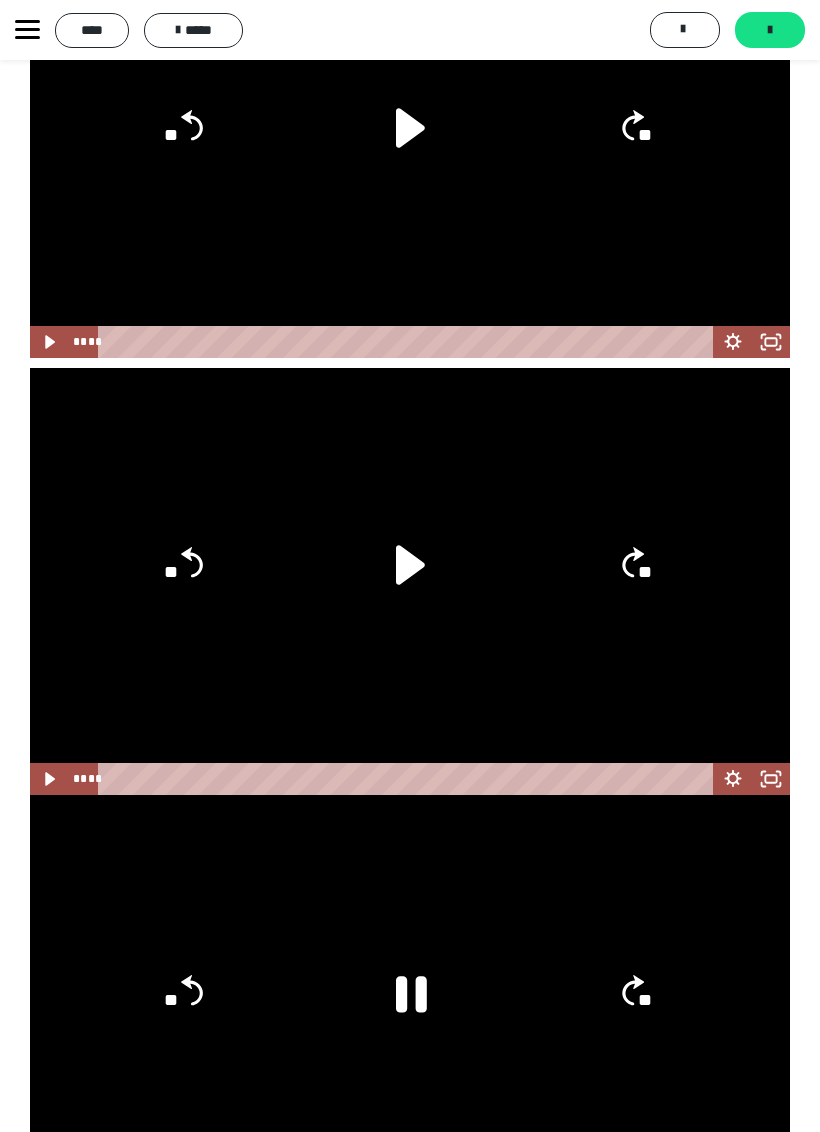 click 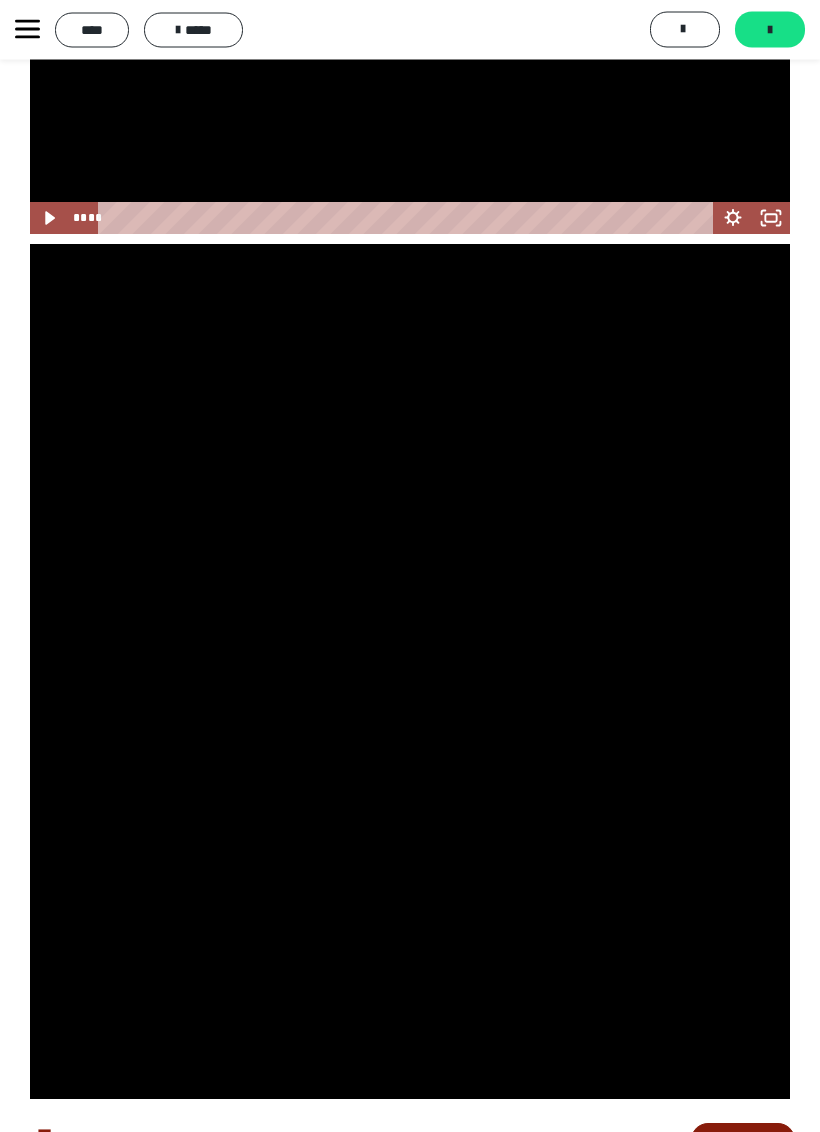 scroll, scrollTop: 2092, scrollLeft: 0, axis: vertical 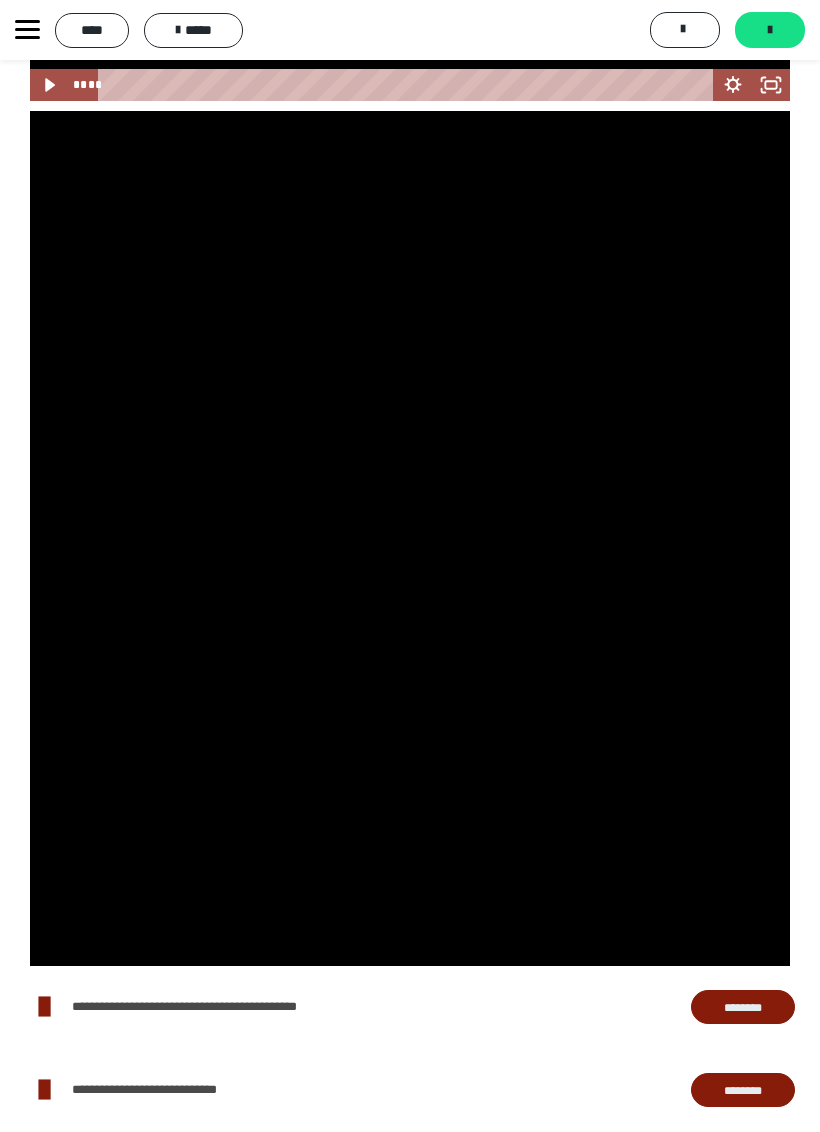 click at bounding box center [410, 752] 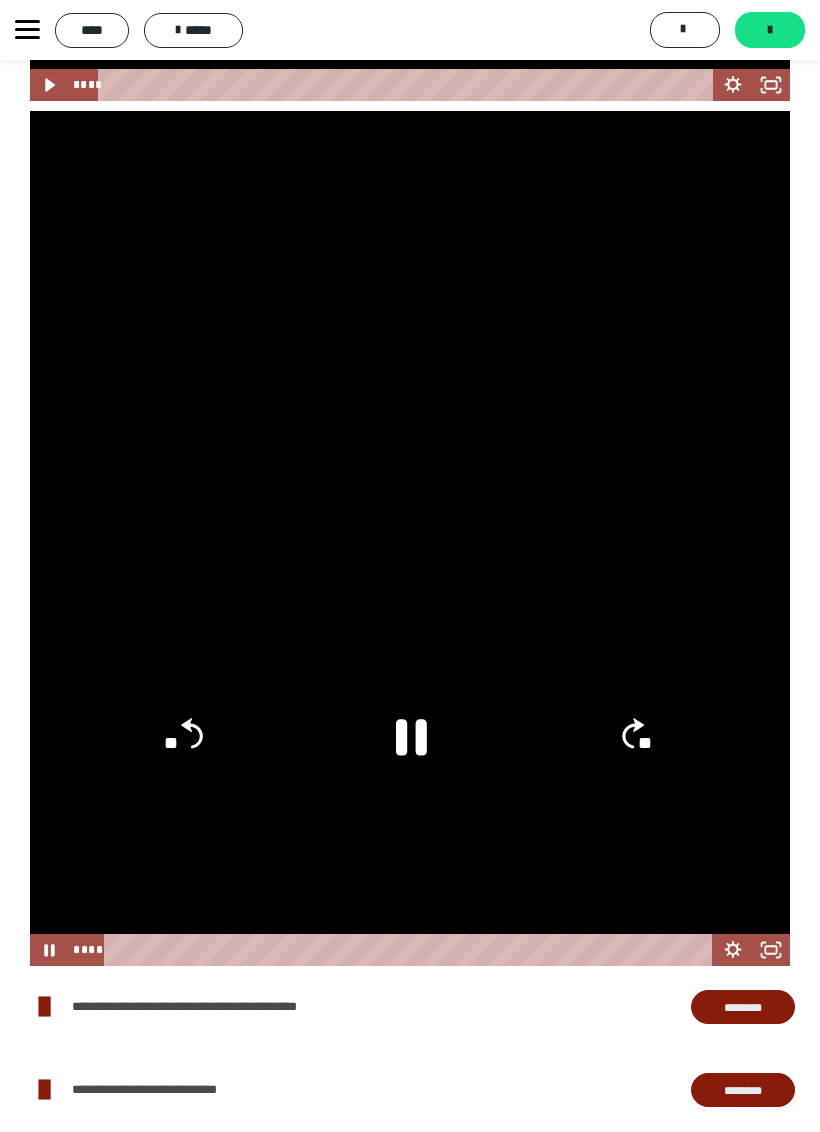 click 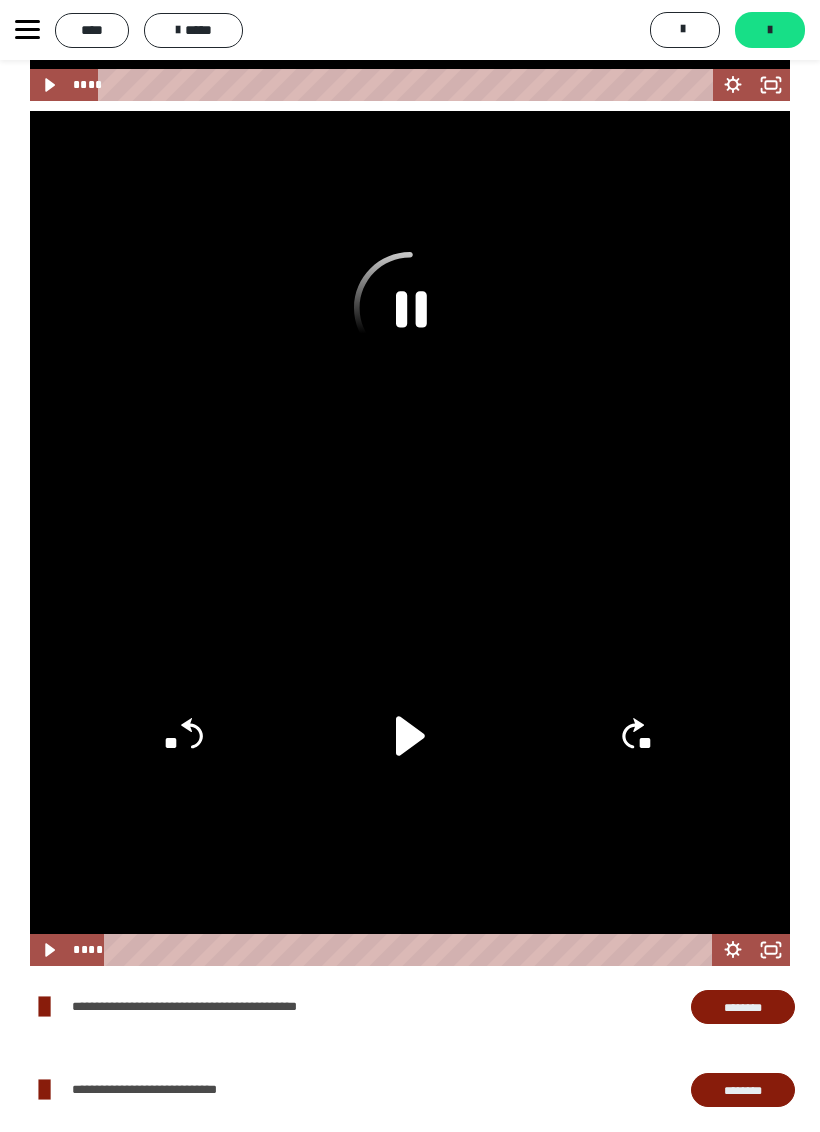 click at bounding box center (410, 325) 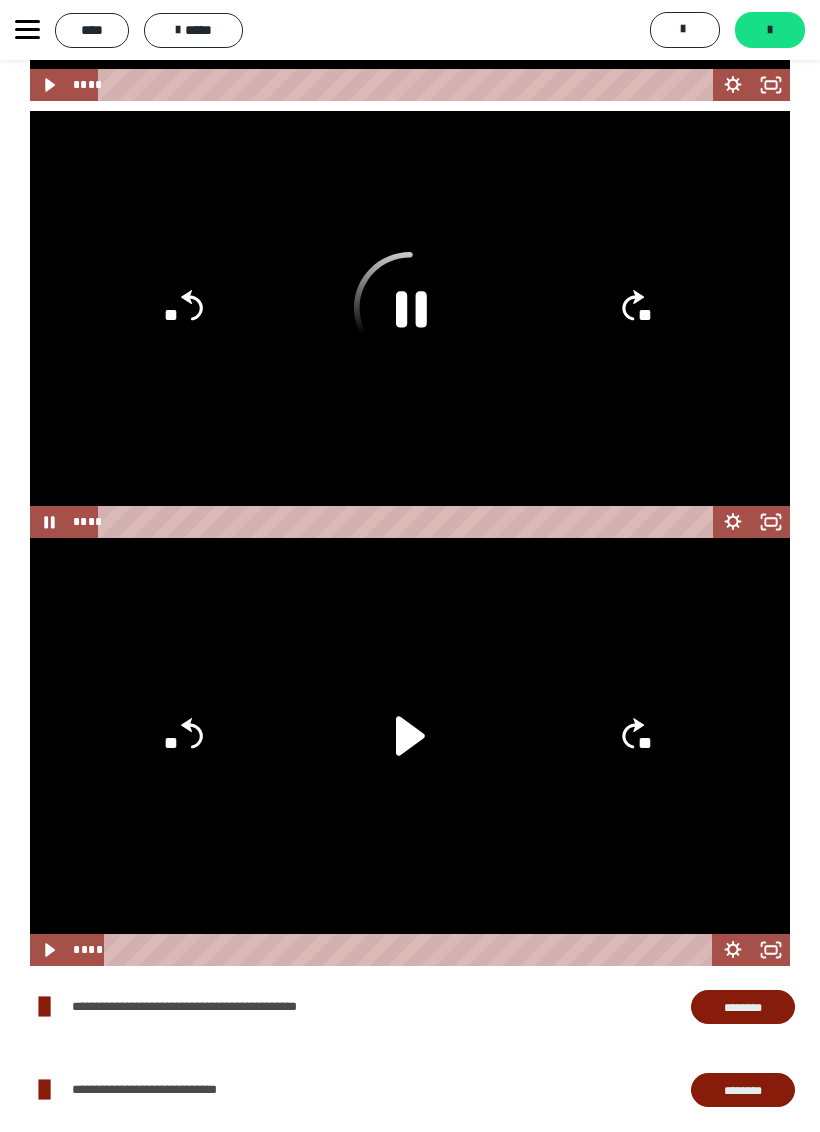 click on "****" at bounding box center (92, 30) 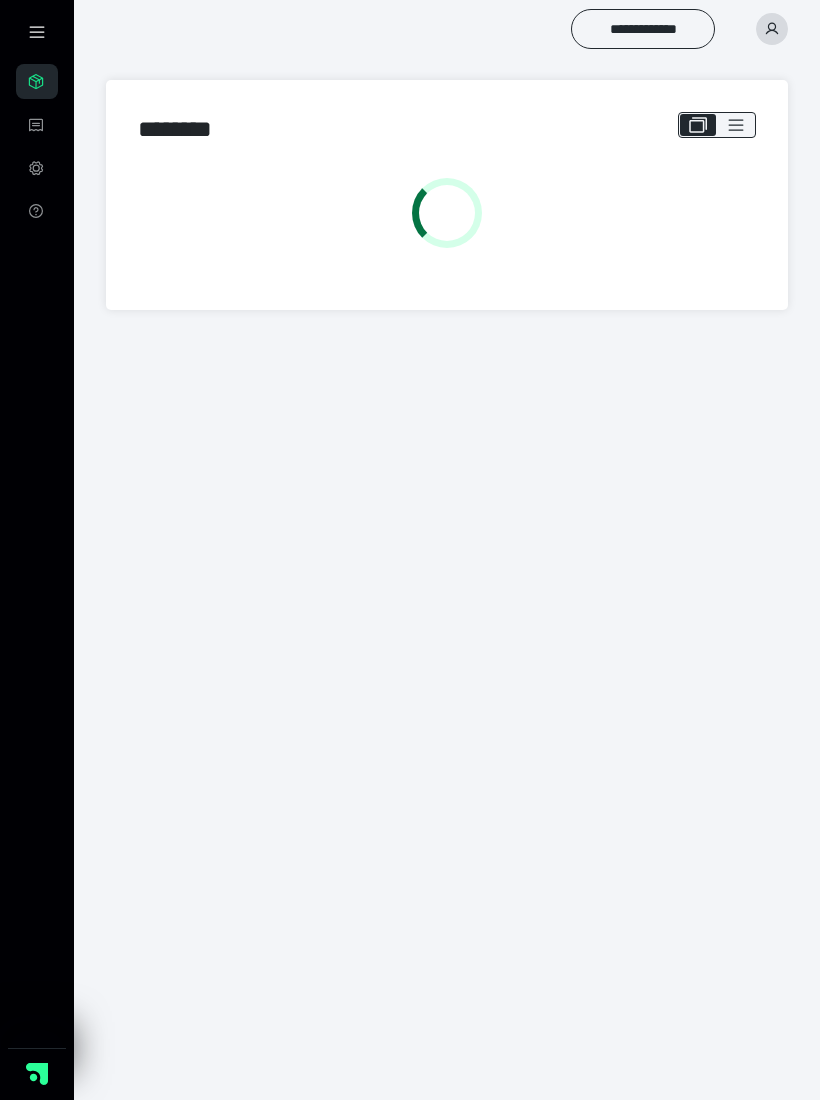 scroll, scrollTop: 0, scrollLeft: 0, axis: both 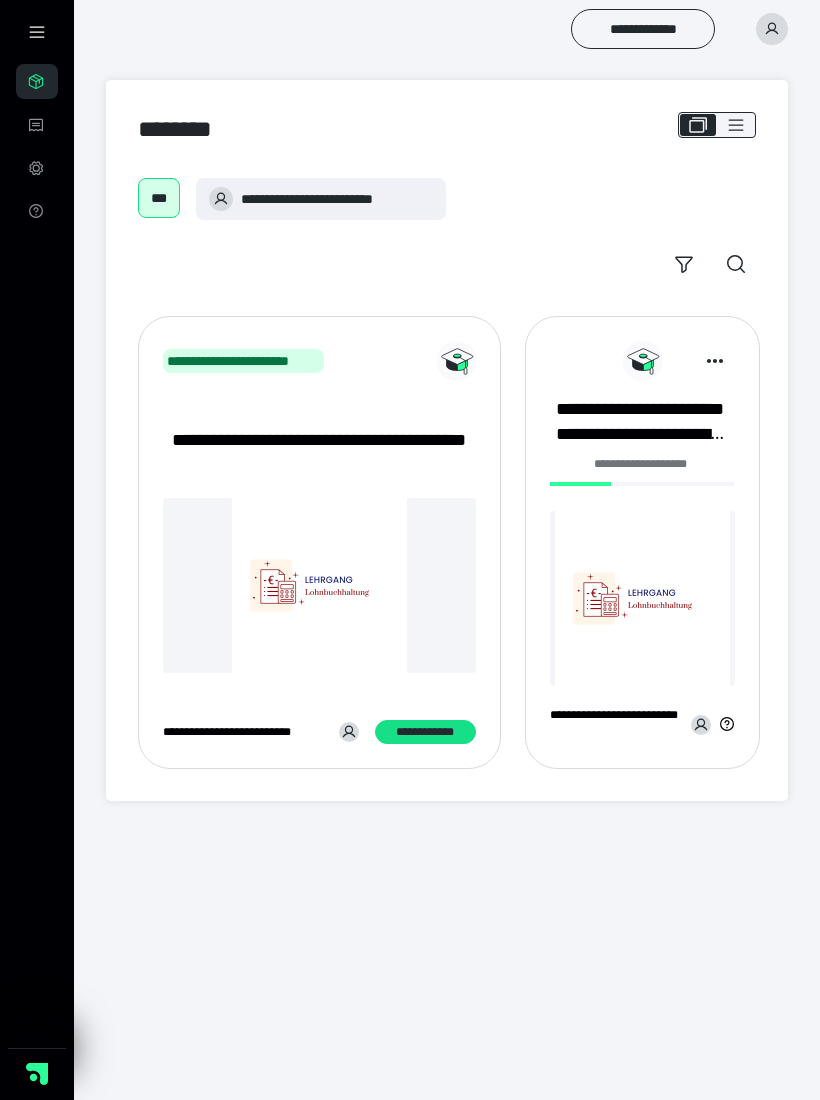 click on "**********" at bounding box center [640, 422] 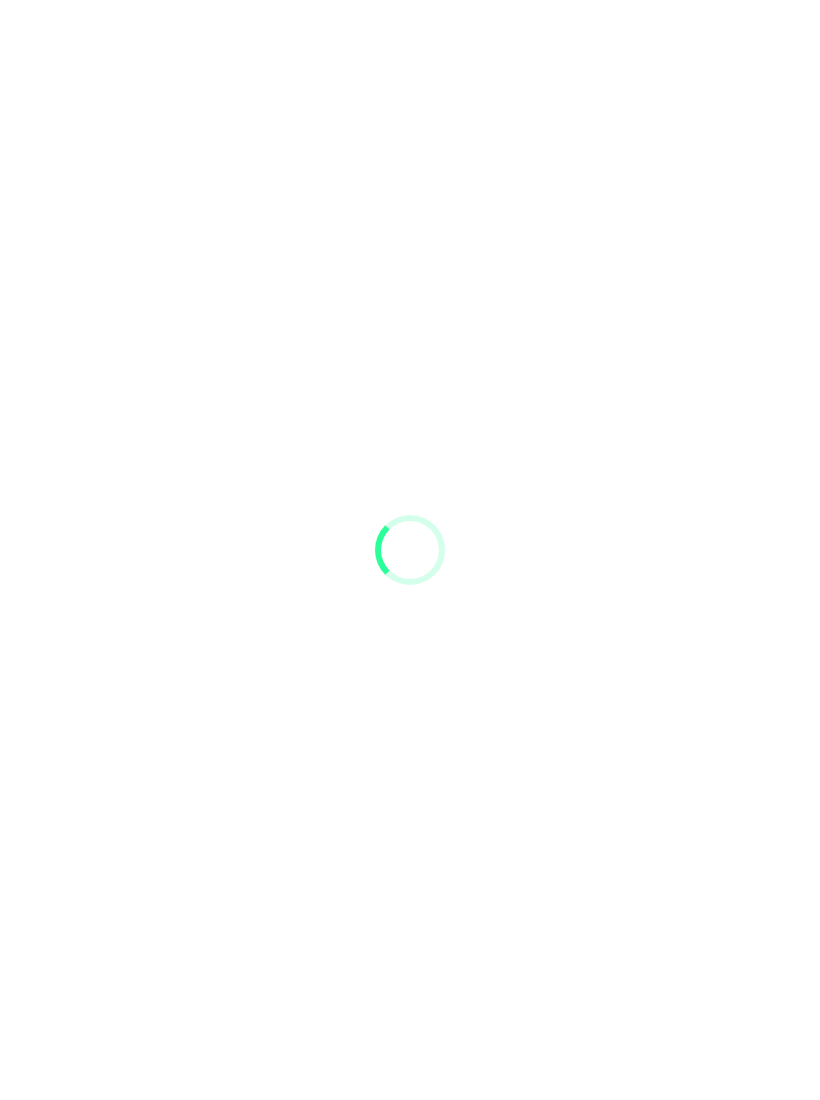 scroll, scrollTop: 0, scrollLeft: 0, axis: both 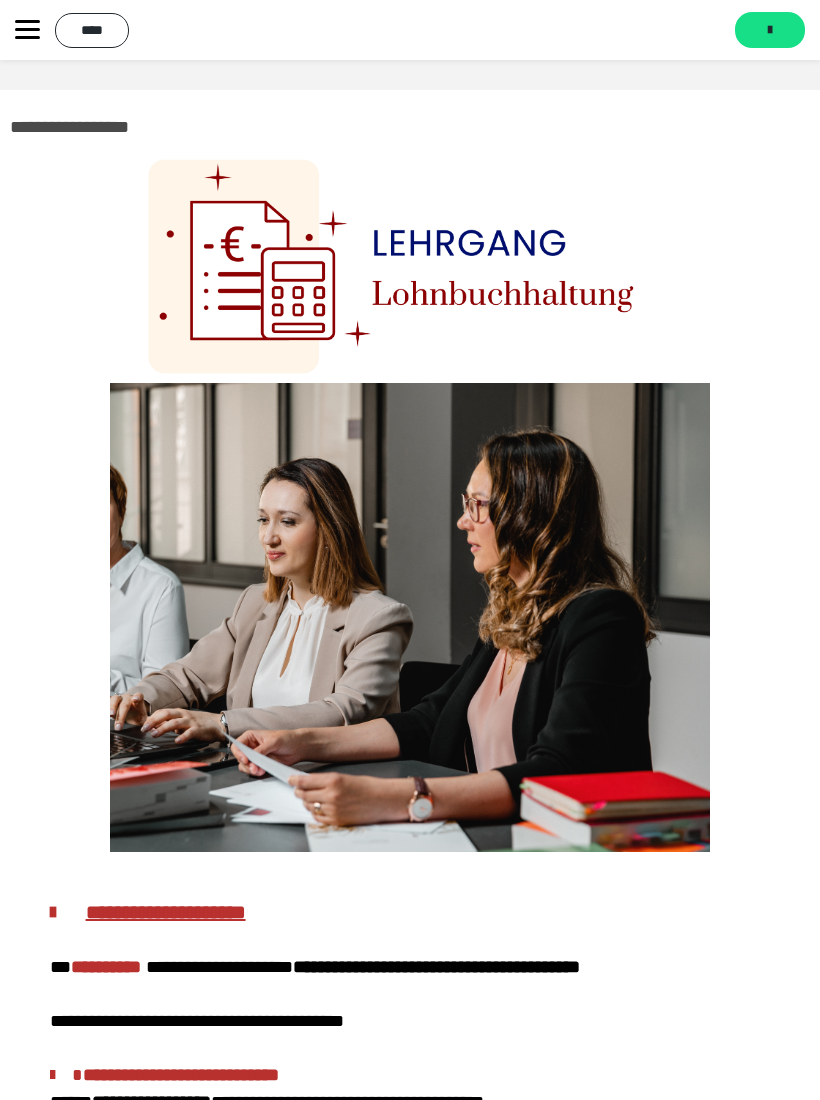 click on "**********" at bounding box center [87, 30] 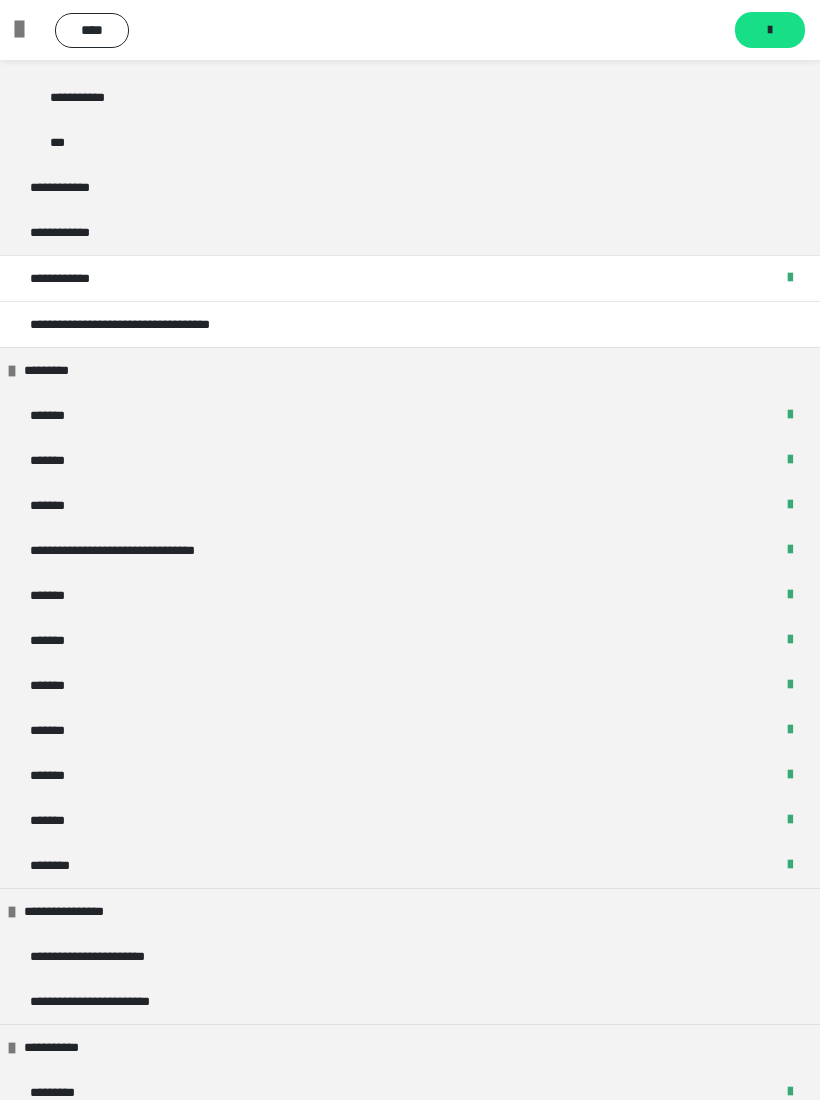 scroll, scrollTop: 437, scrollLeft: 0, axis: vertical 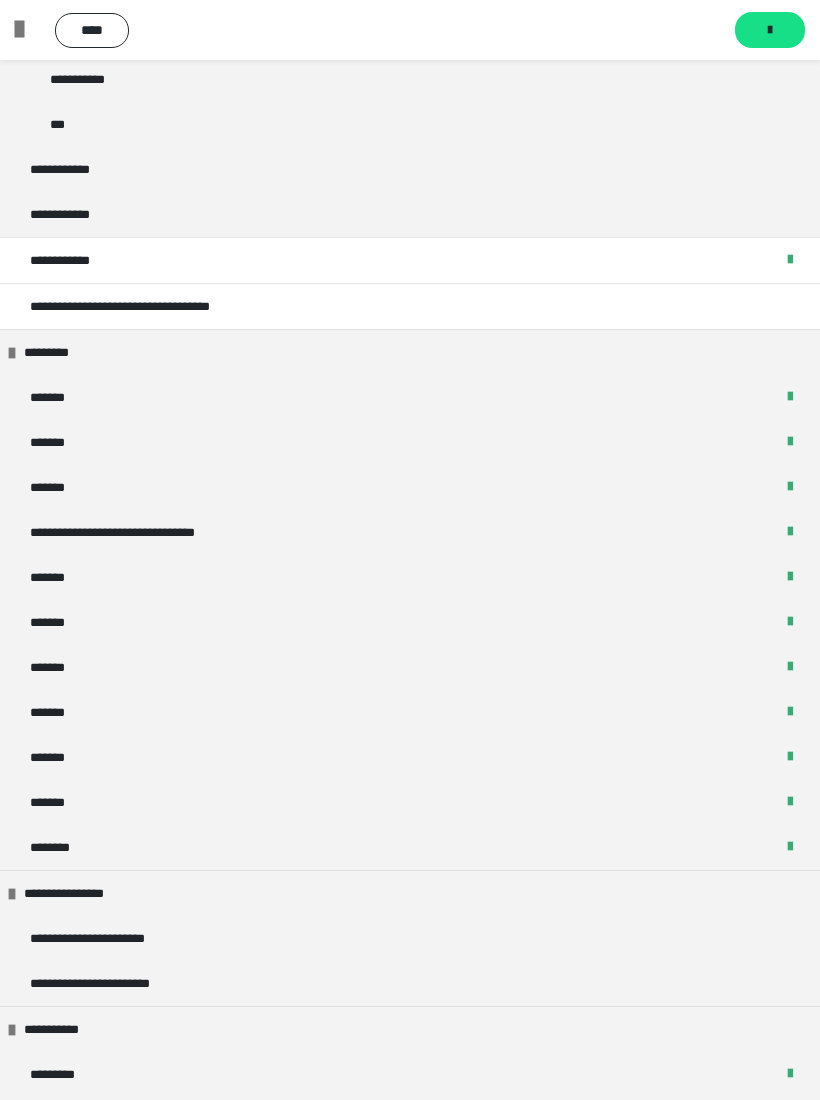 click on "*******" at bounding box center [62, 712] 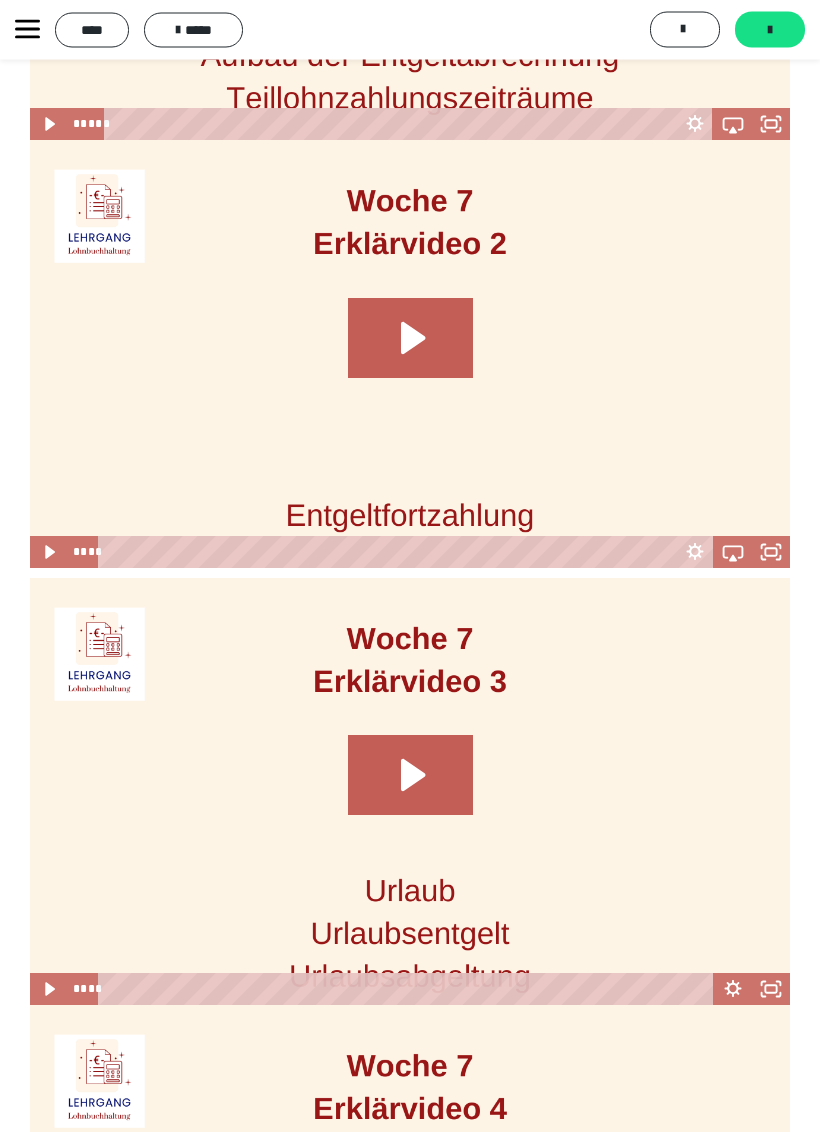 scroll, scrollTop: 1639, scrollLeft: 0, axis: vertical 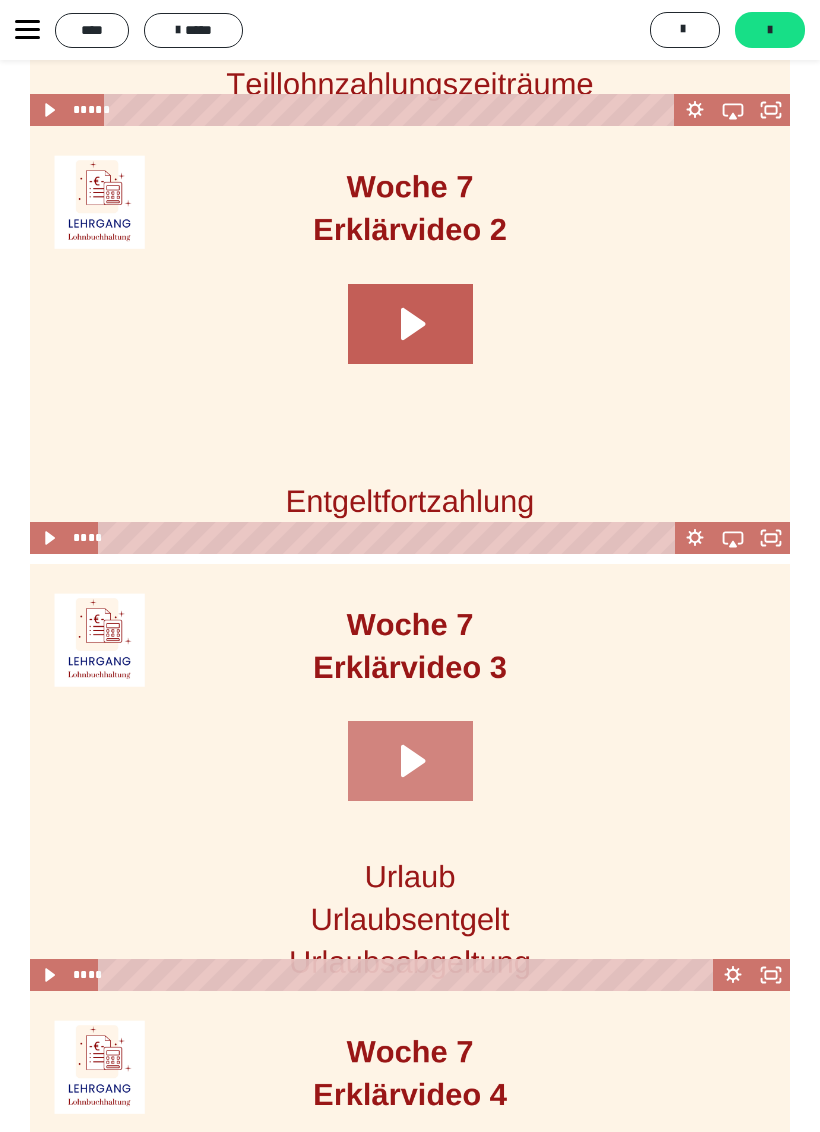 click 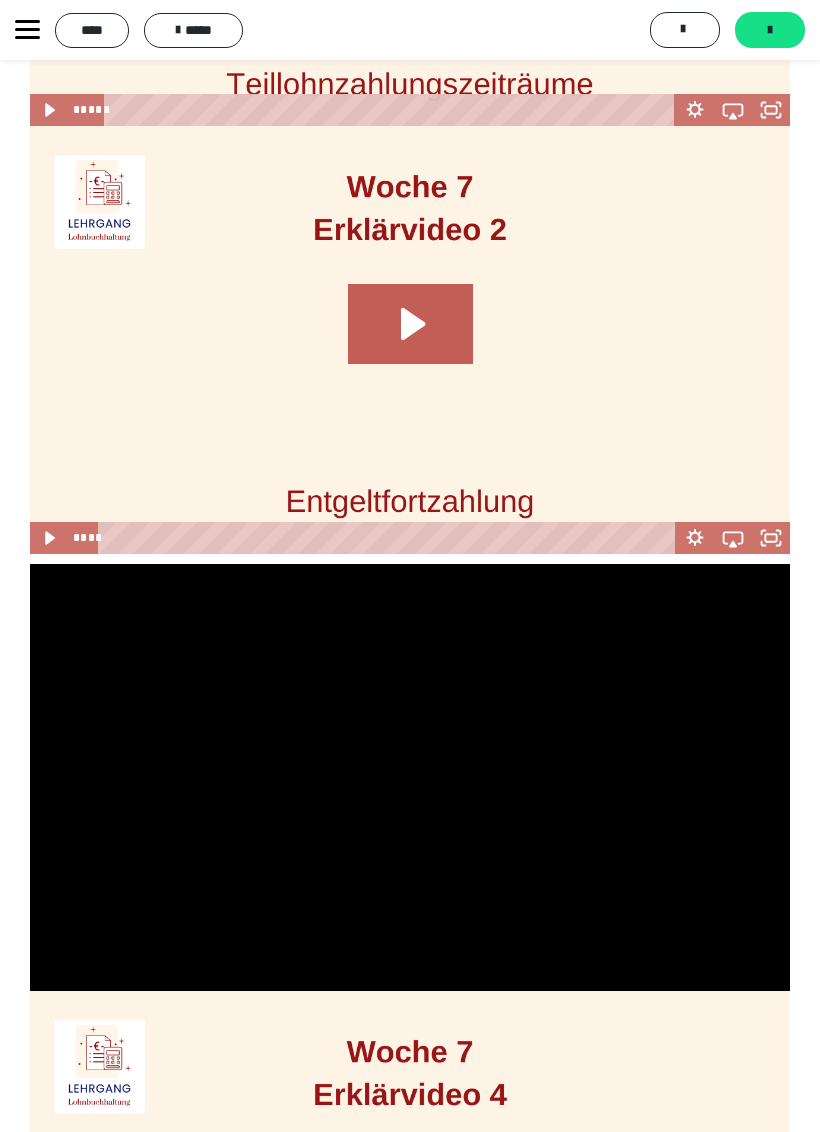 click at bounding box center [410, 778] 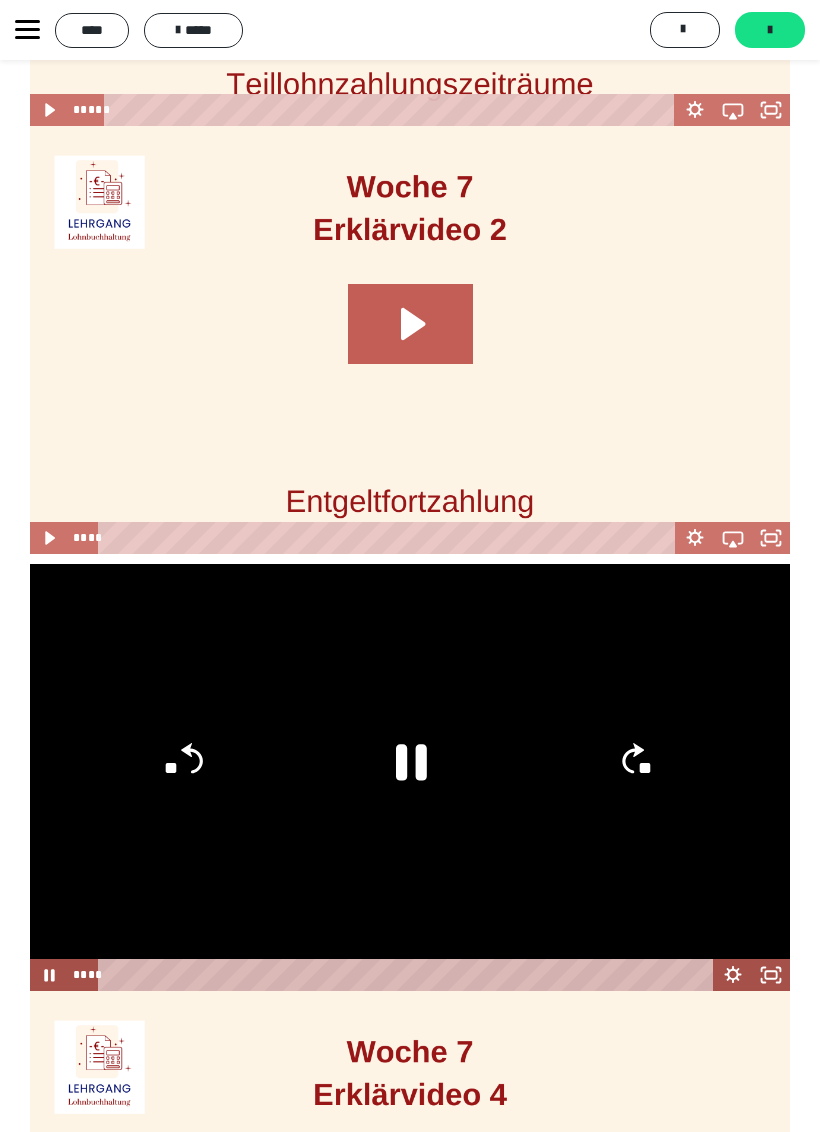 click 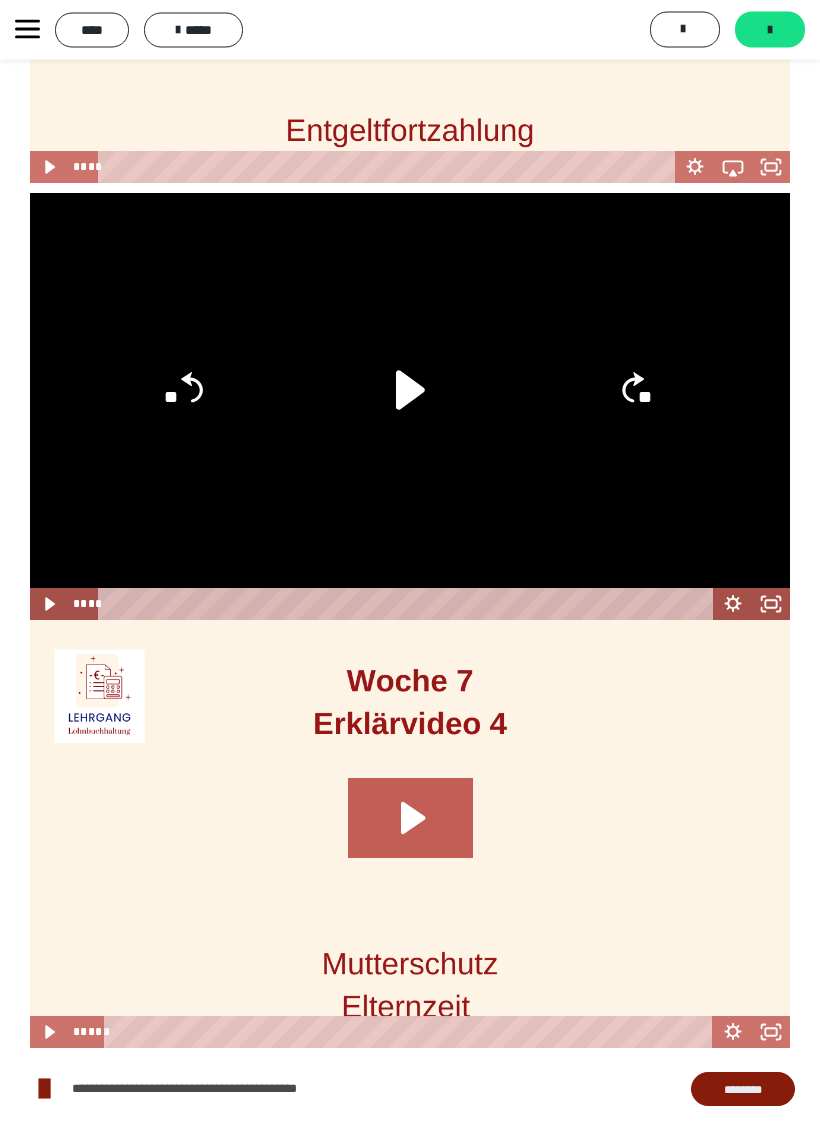 click 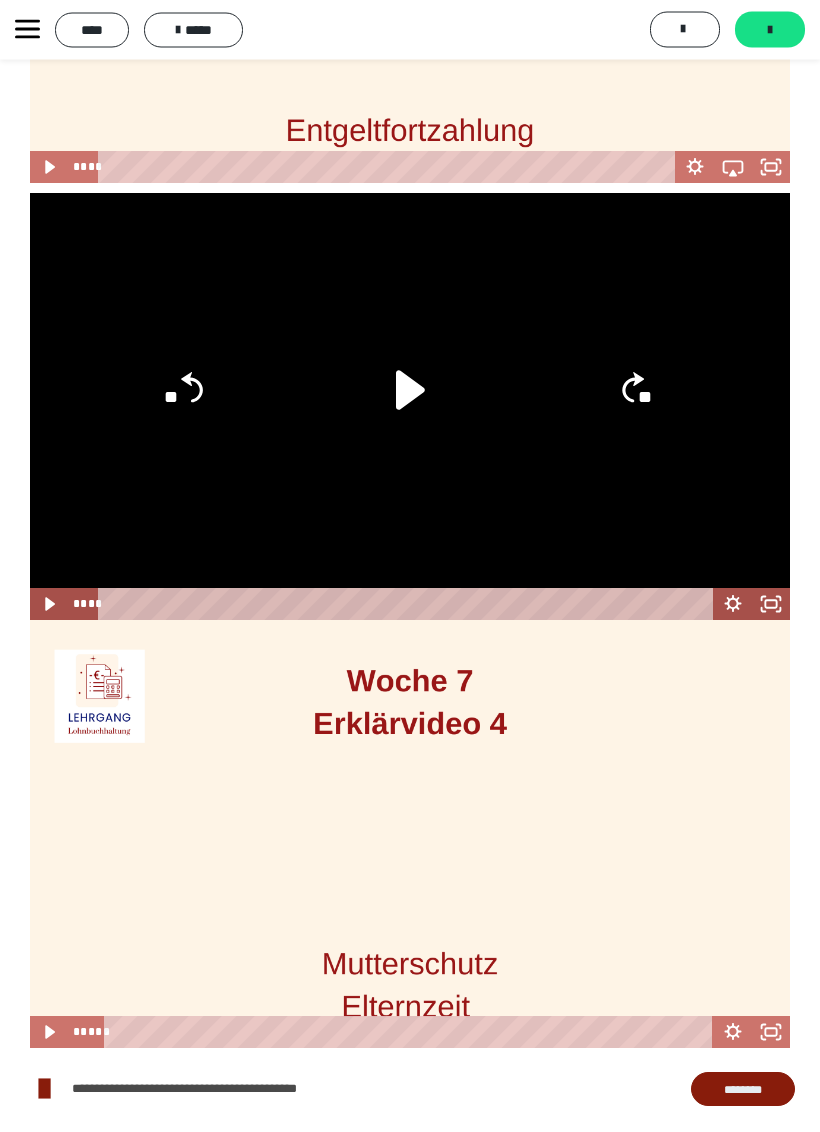 scroll, scrollTop: 2010, scrollLeft: 0, axis: vertical 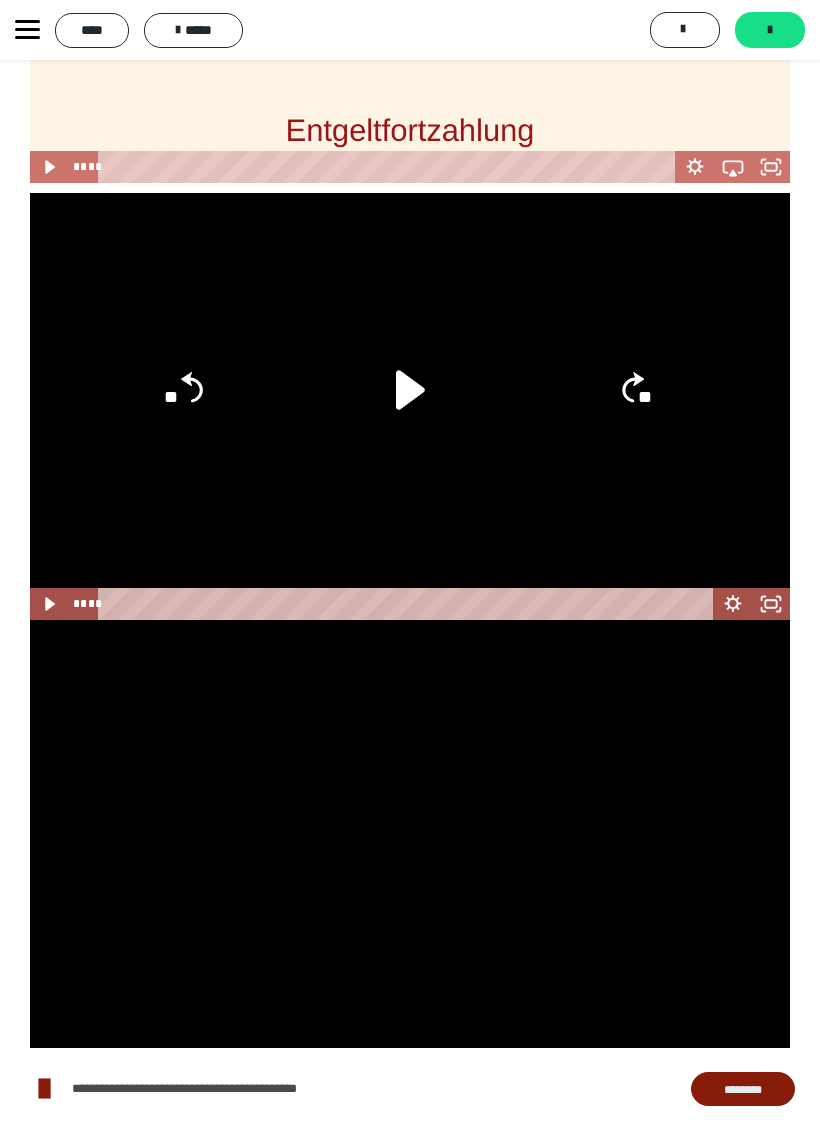 click at bounding box center [410, 834] 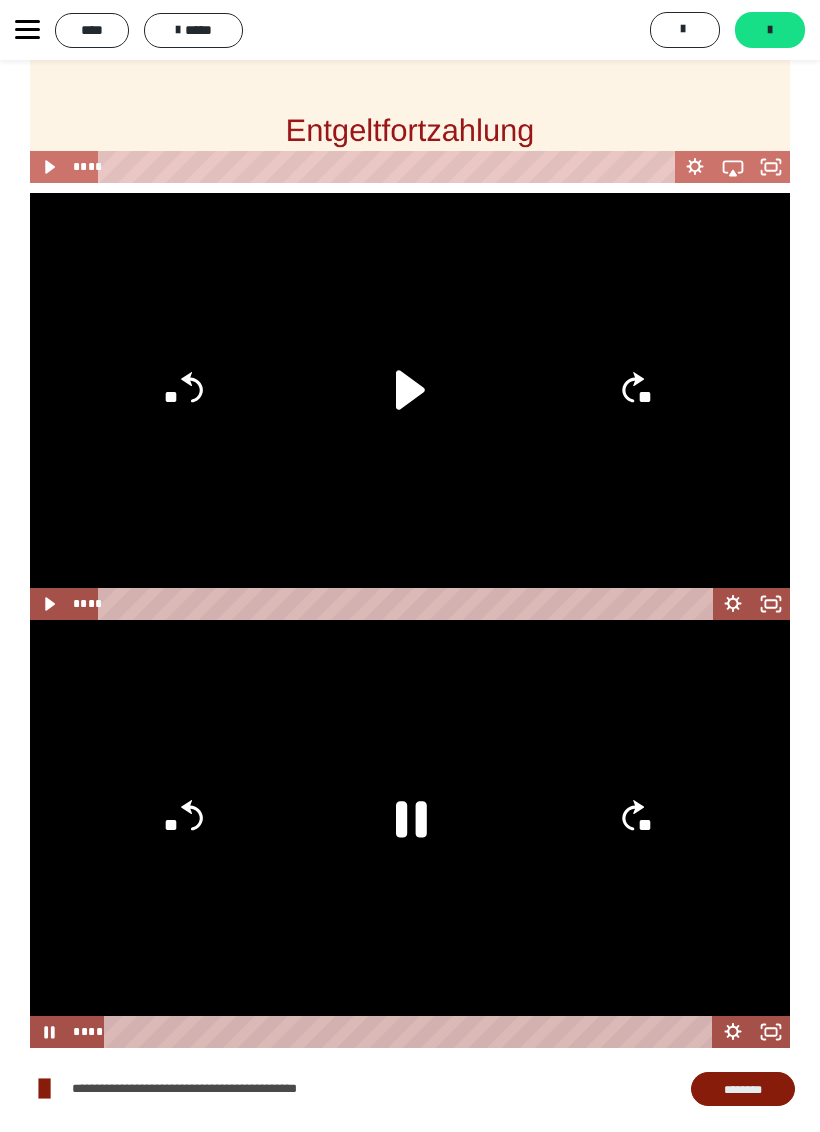 click 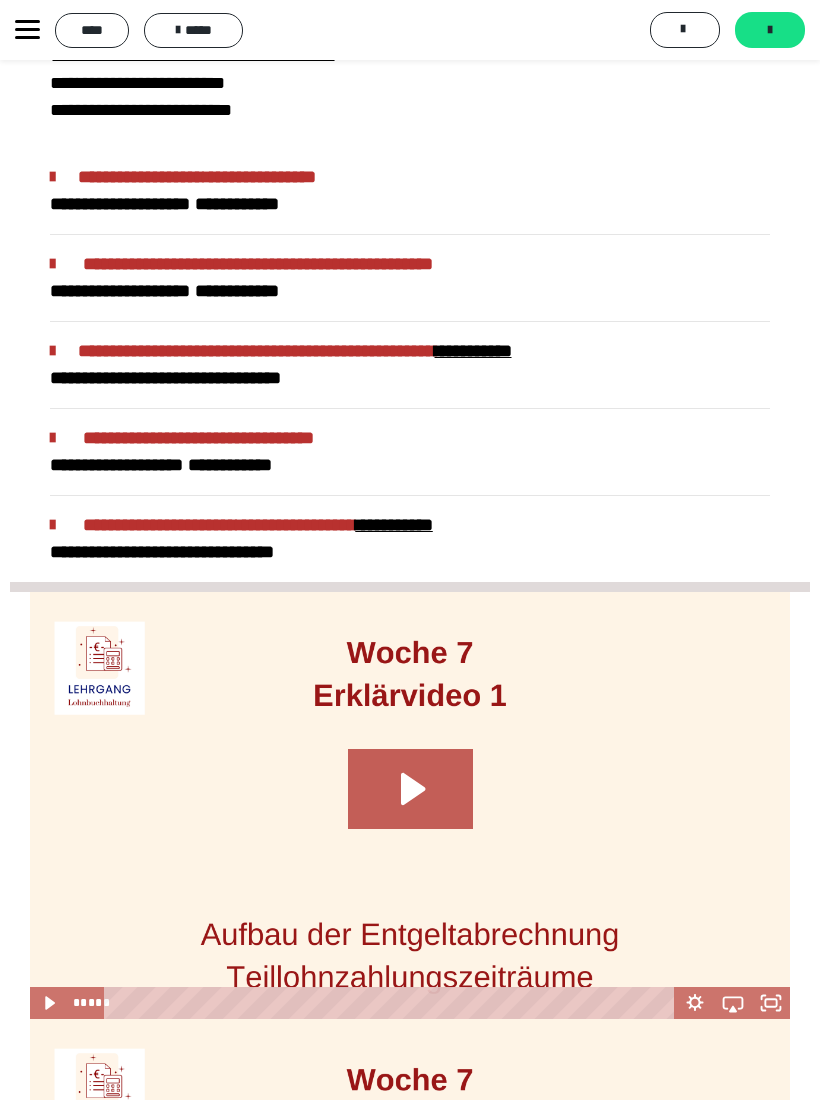 scroll, scrollTop: 744, scrollLeft: 0, axis: vertical 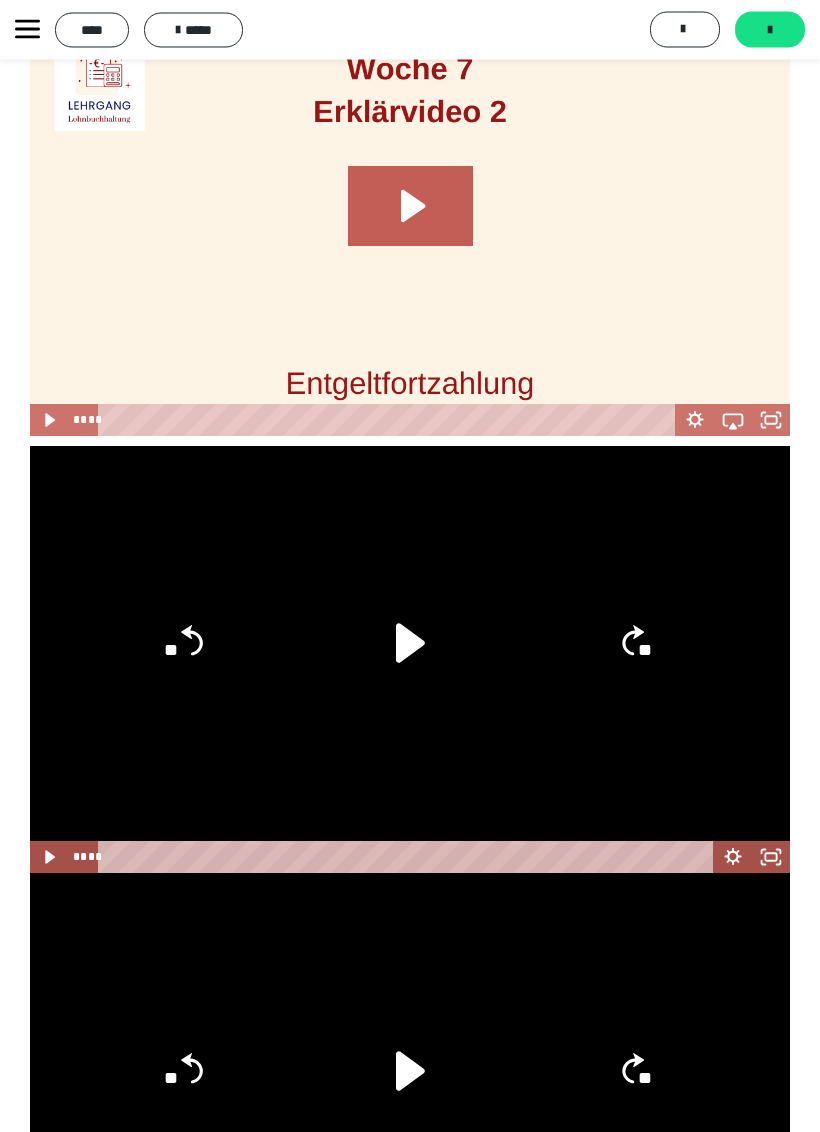click 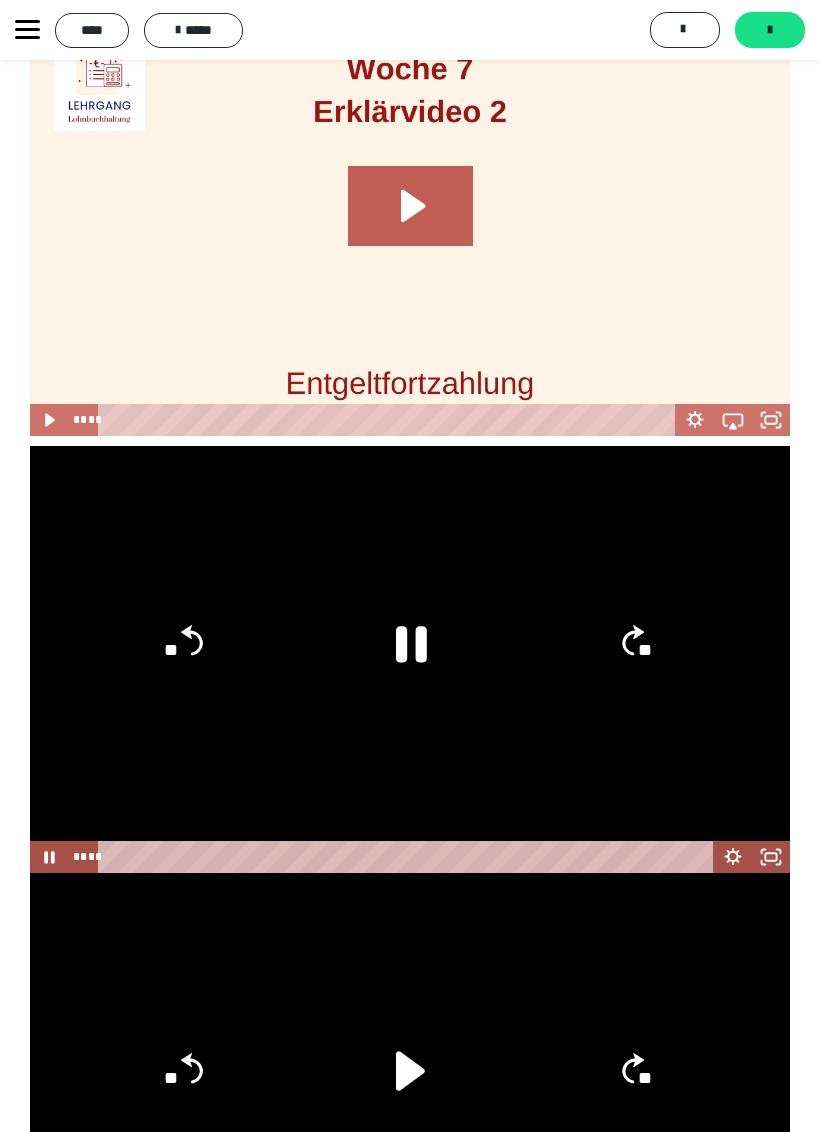 click 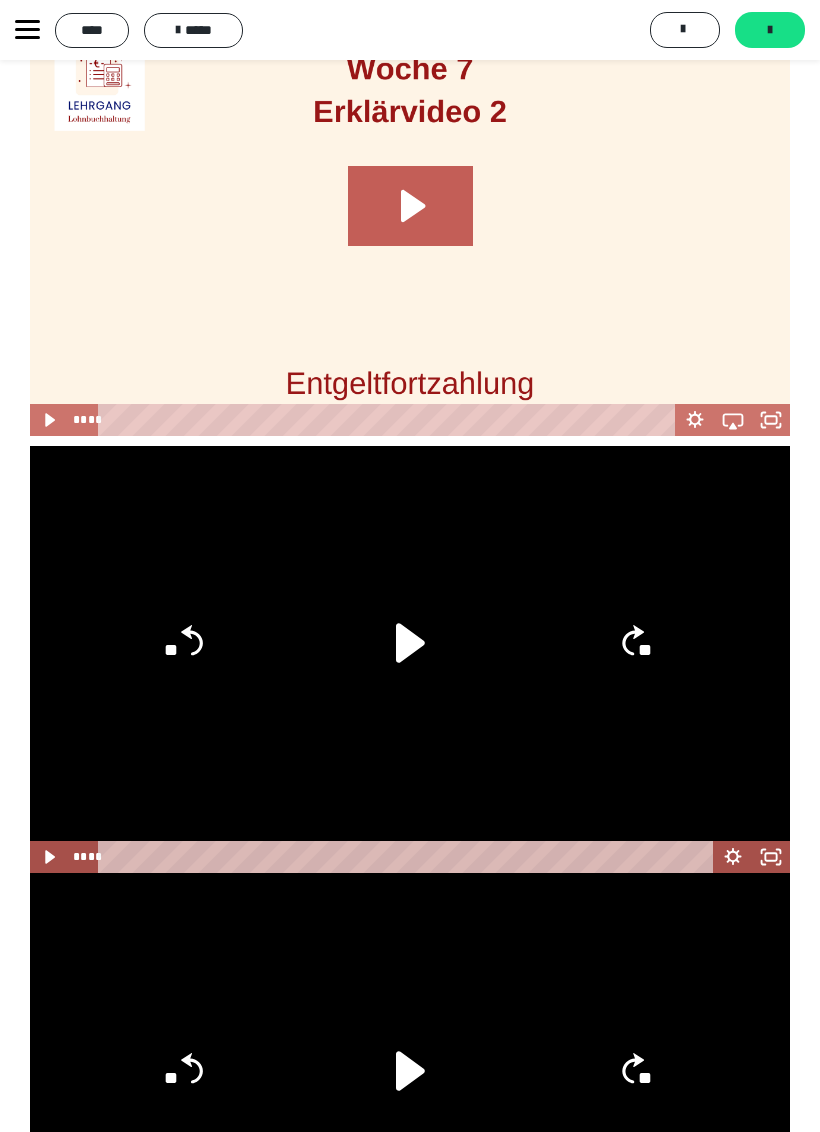 click 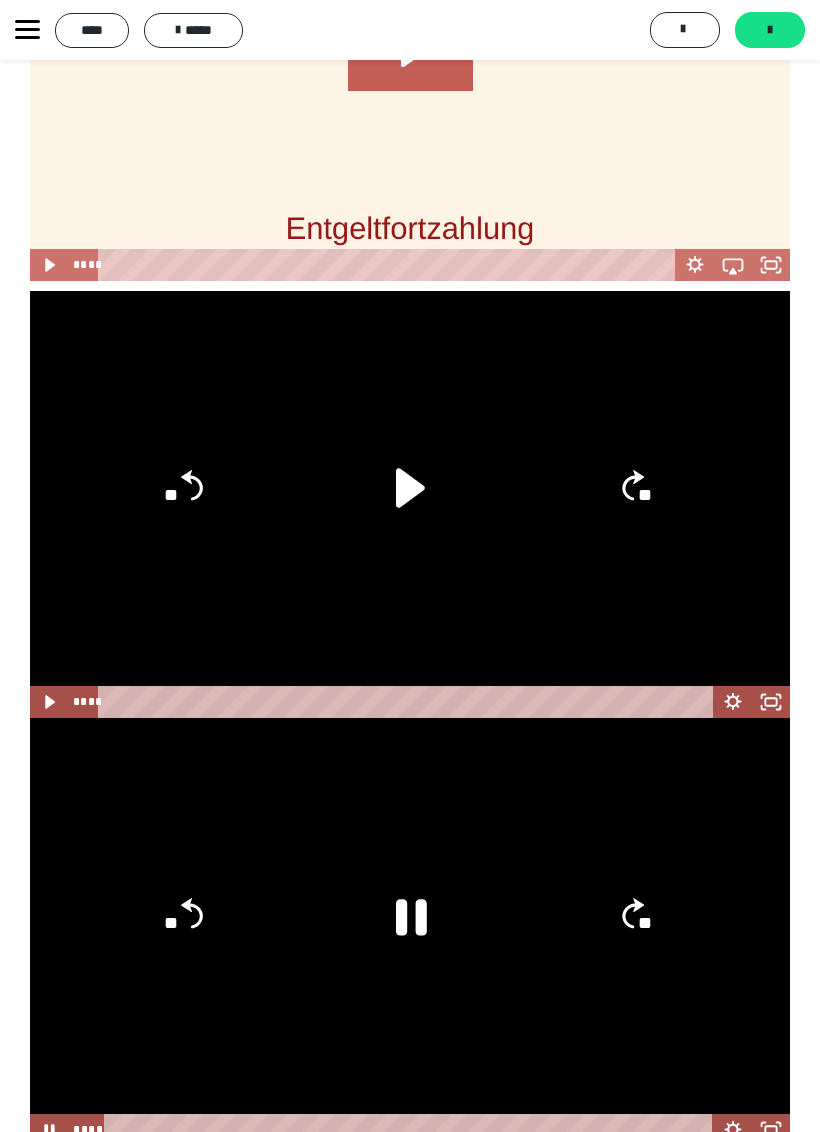scroll, scrollTop: 2398, scrollLeft: 0, axis: vertical 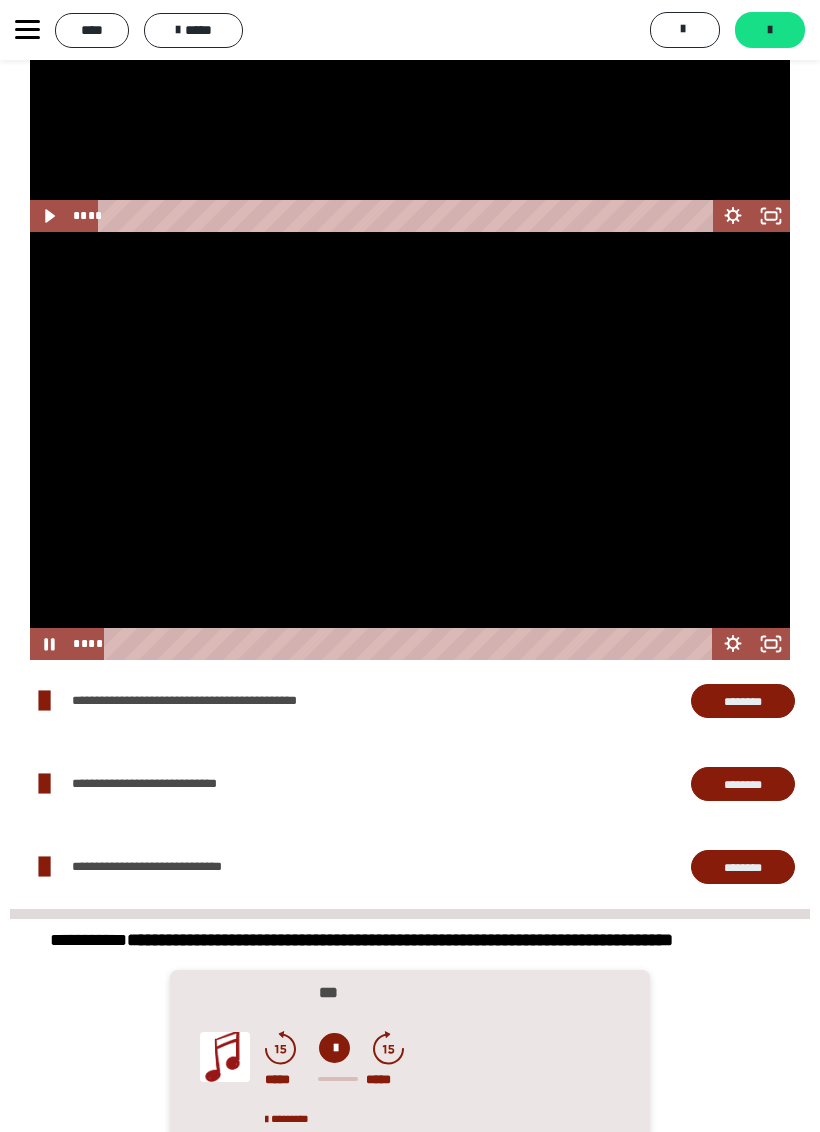 click on "****" at bounding box center [92, 30] 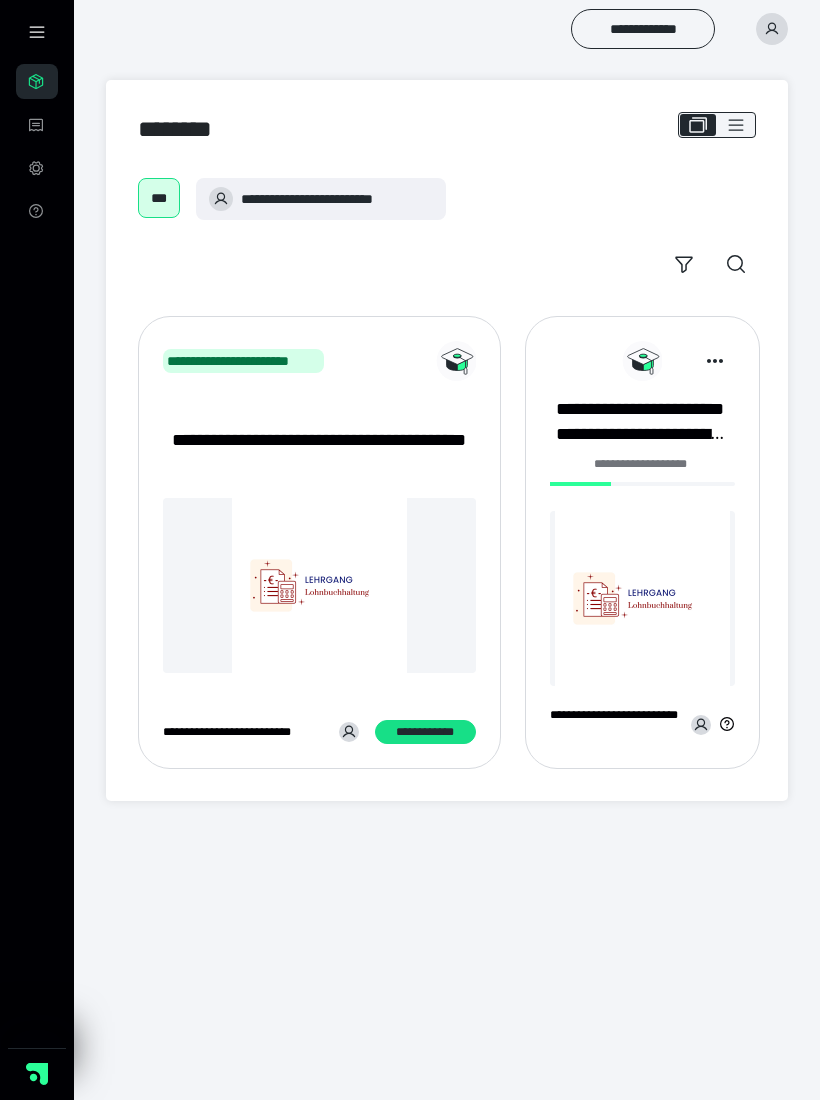 scroll, scrollTop: 0, scrollLeft: 0, axis: both 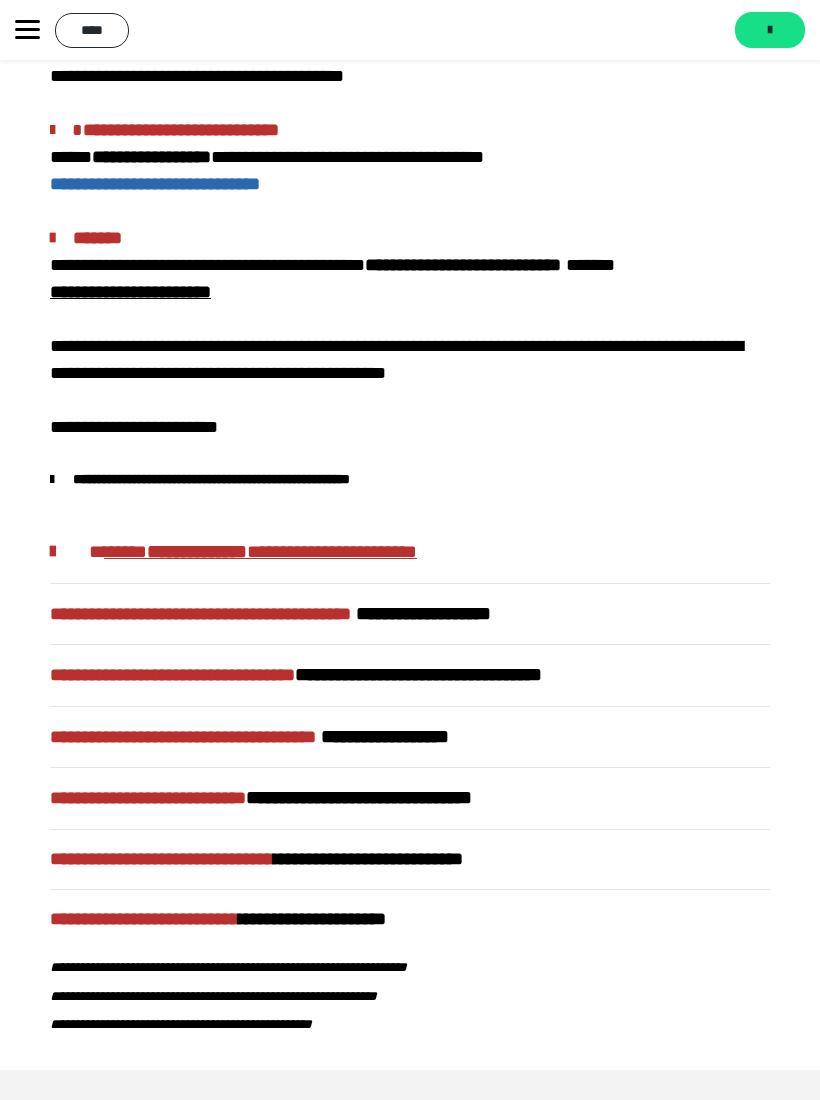 click on "****" at bounding box center (92, 30) 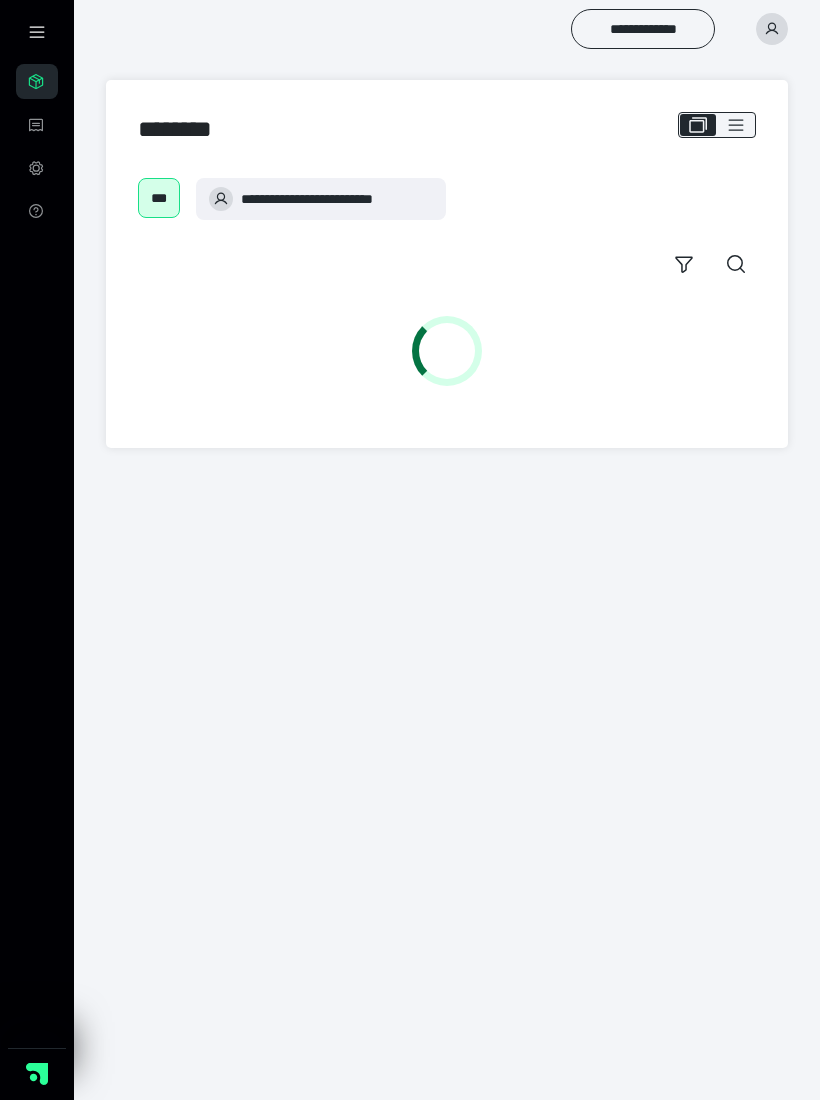 scroll, scrollTop: 0, scrollLeft: 0, axis: both 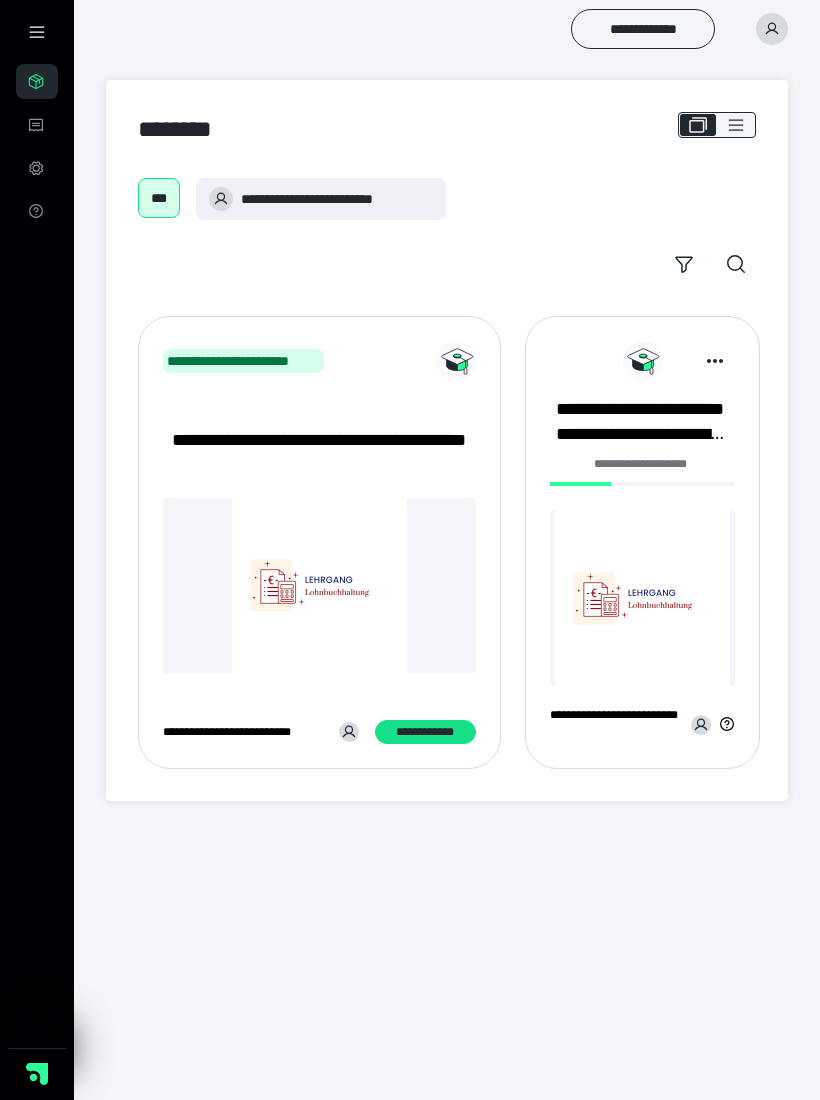 click on "**********" at bounding box center [640, 422] 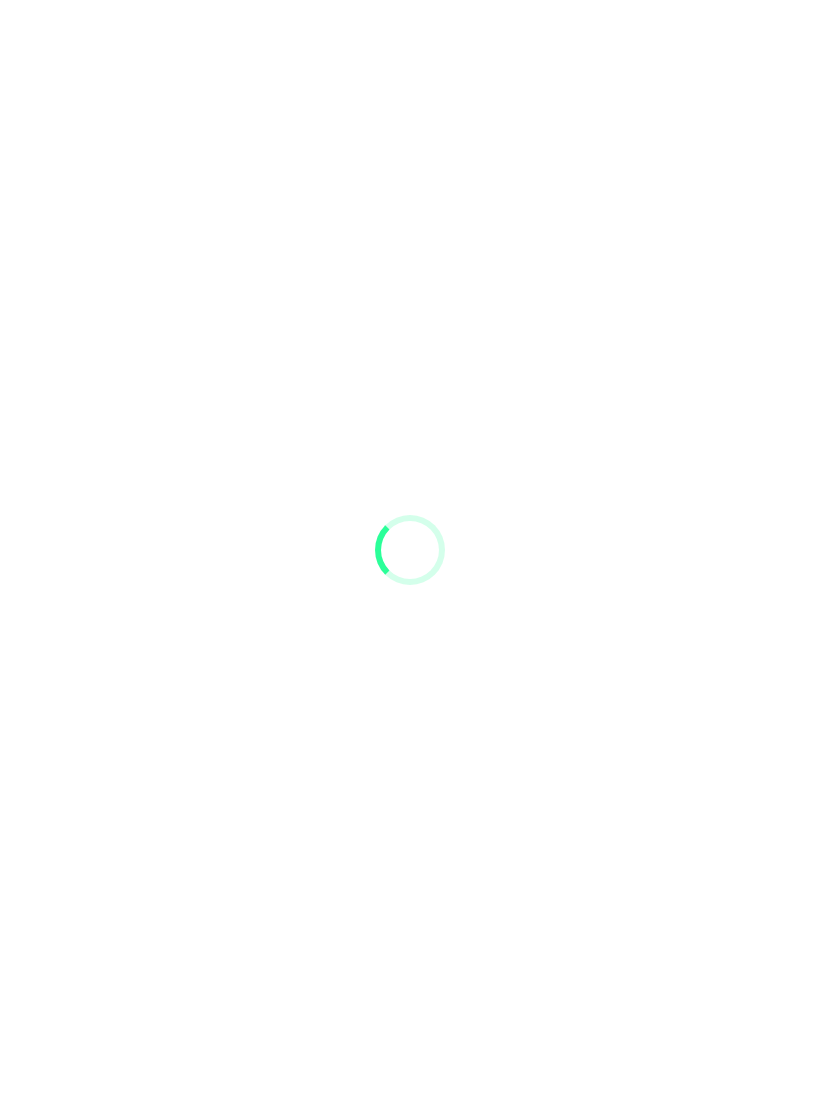 scroll, scrollTop: 0, scrollLeft: 0, axis: both 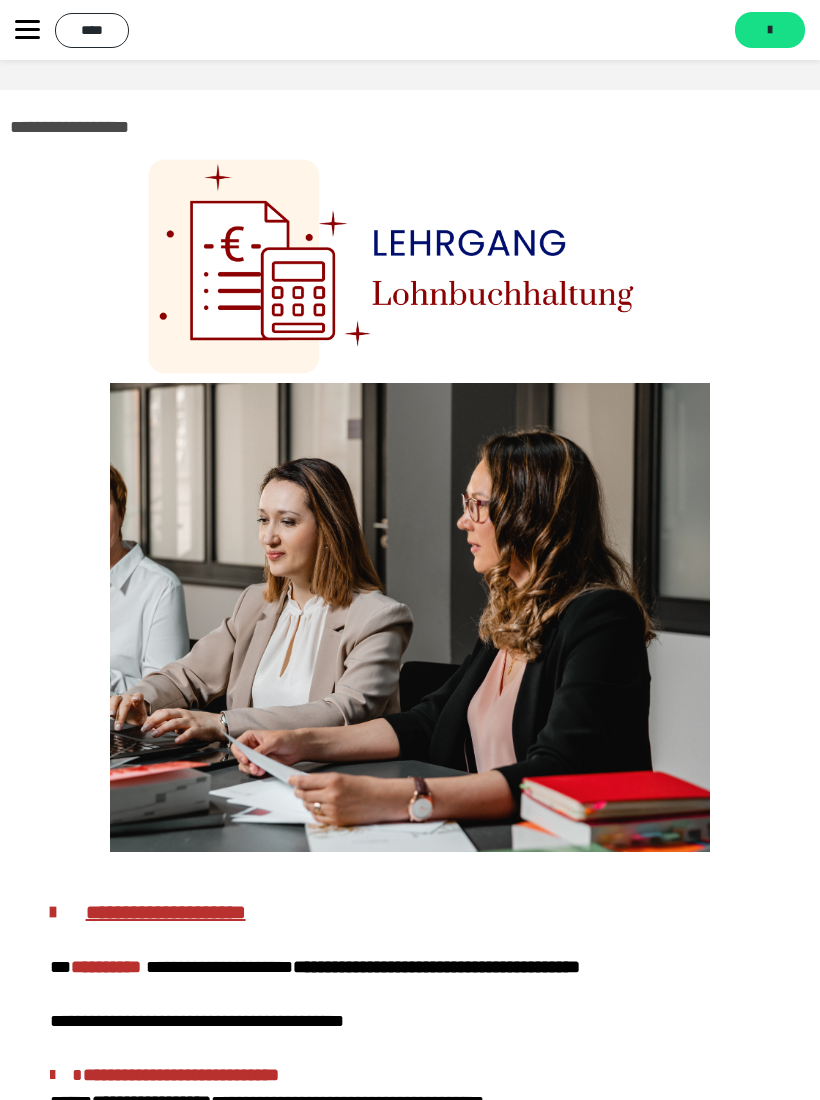 click 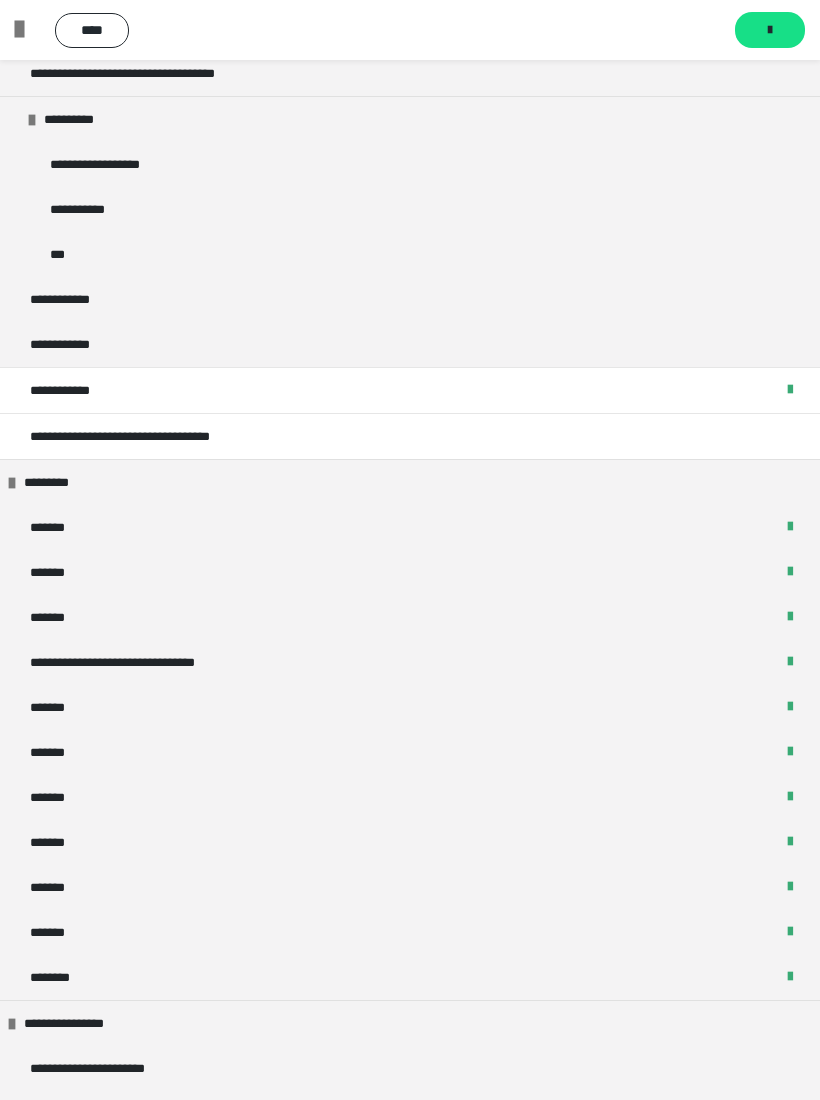 scroll, scrollTop: 360, scrollLeft: 0, axis: vertical 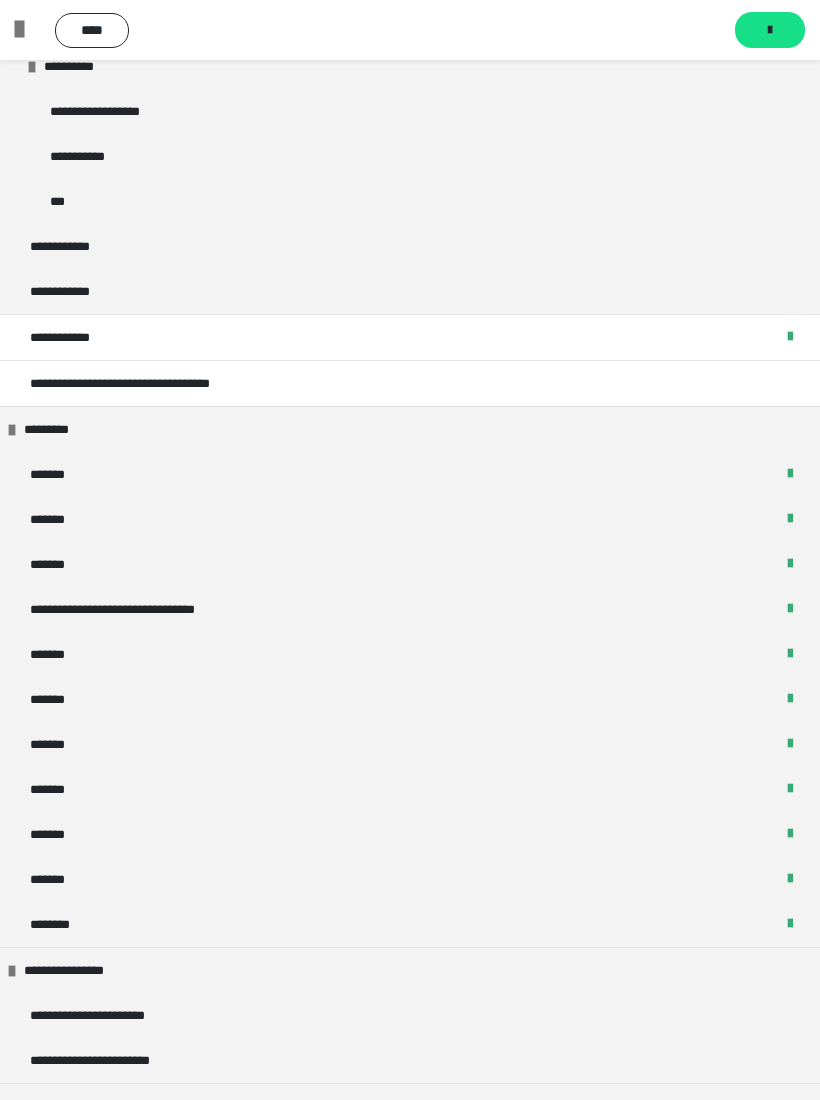 click on "*******" at bounding box center [62, 789] 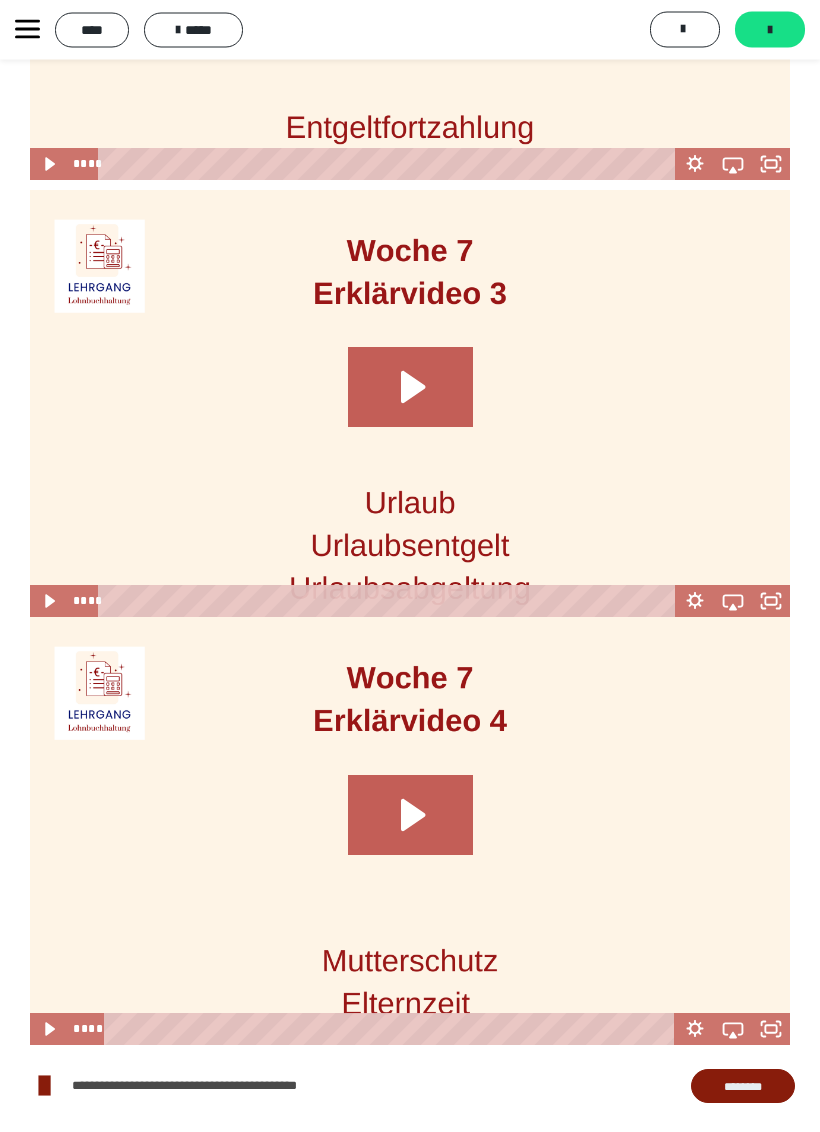 click 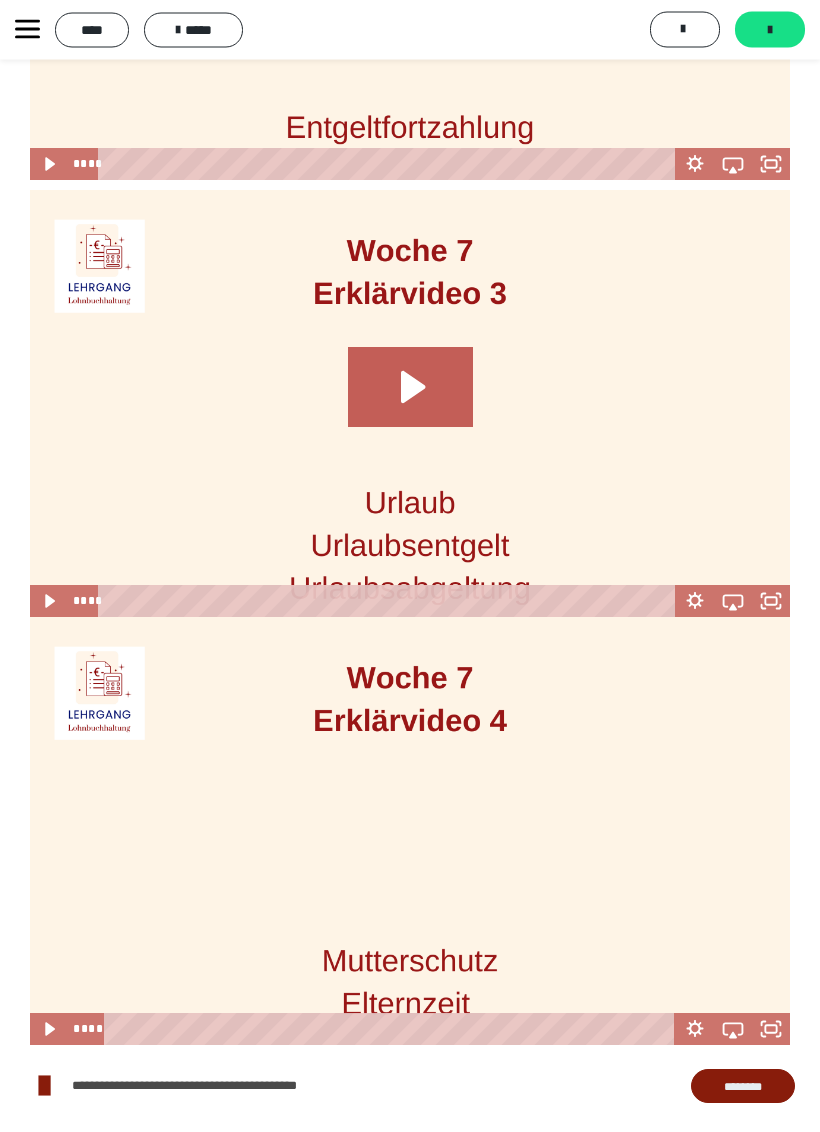 scroll, scrollTop: 2013, scrollLeft: 0, axis: vertical 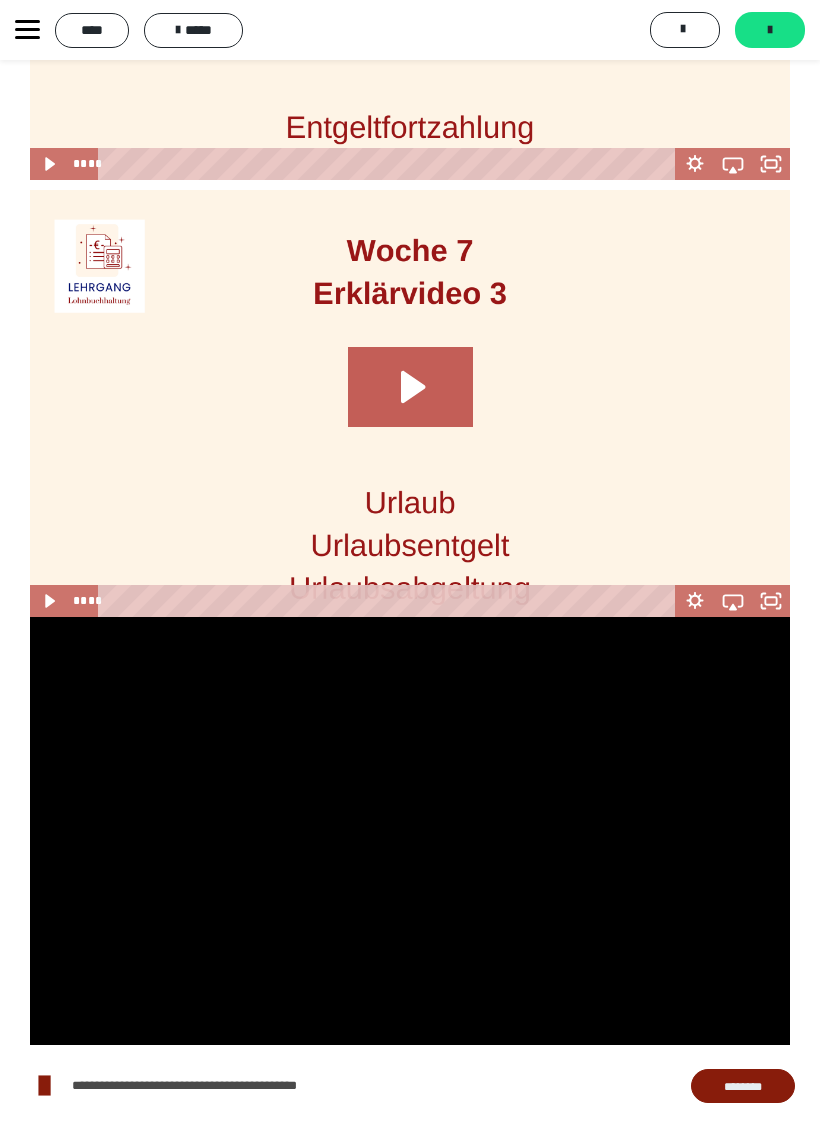 click at bounding box center [410, 831] 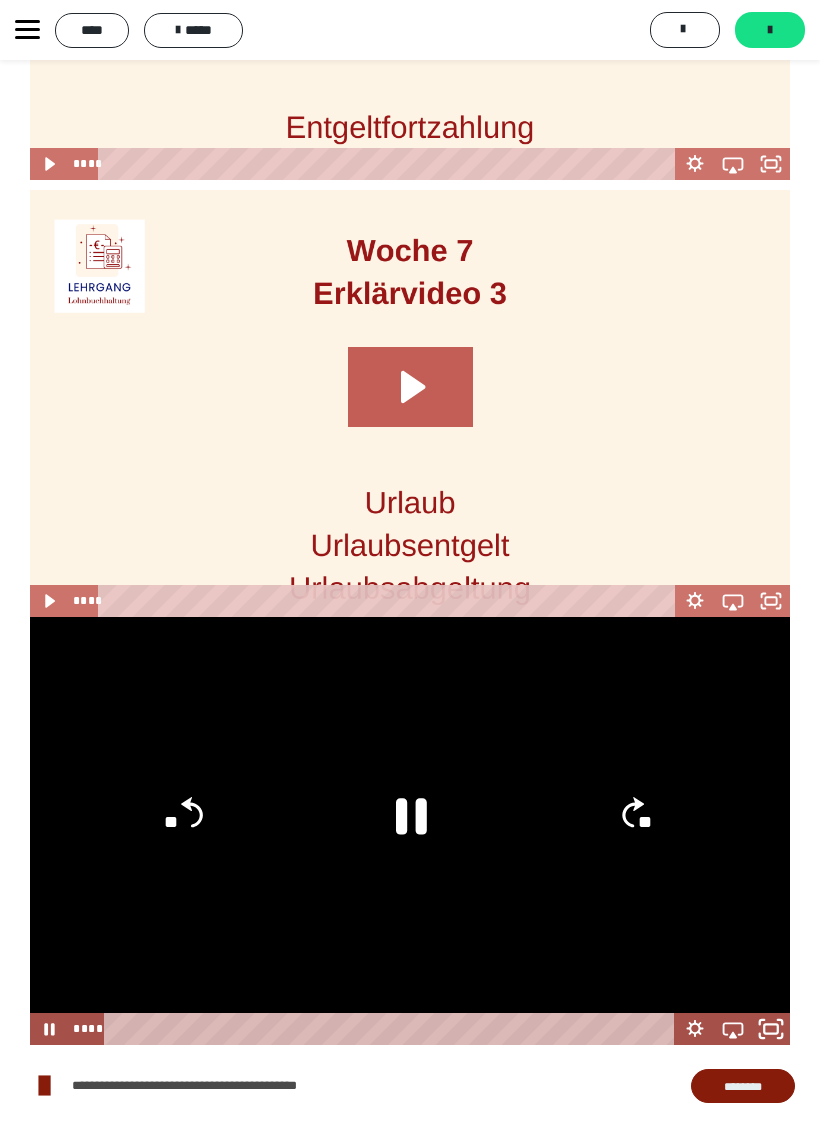 click 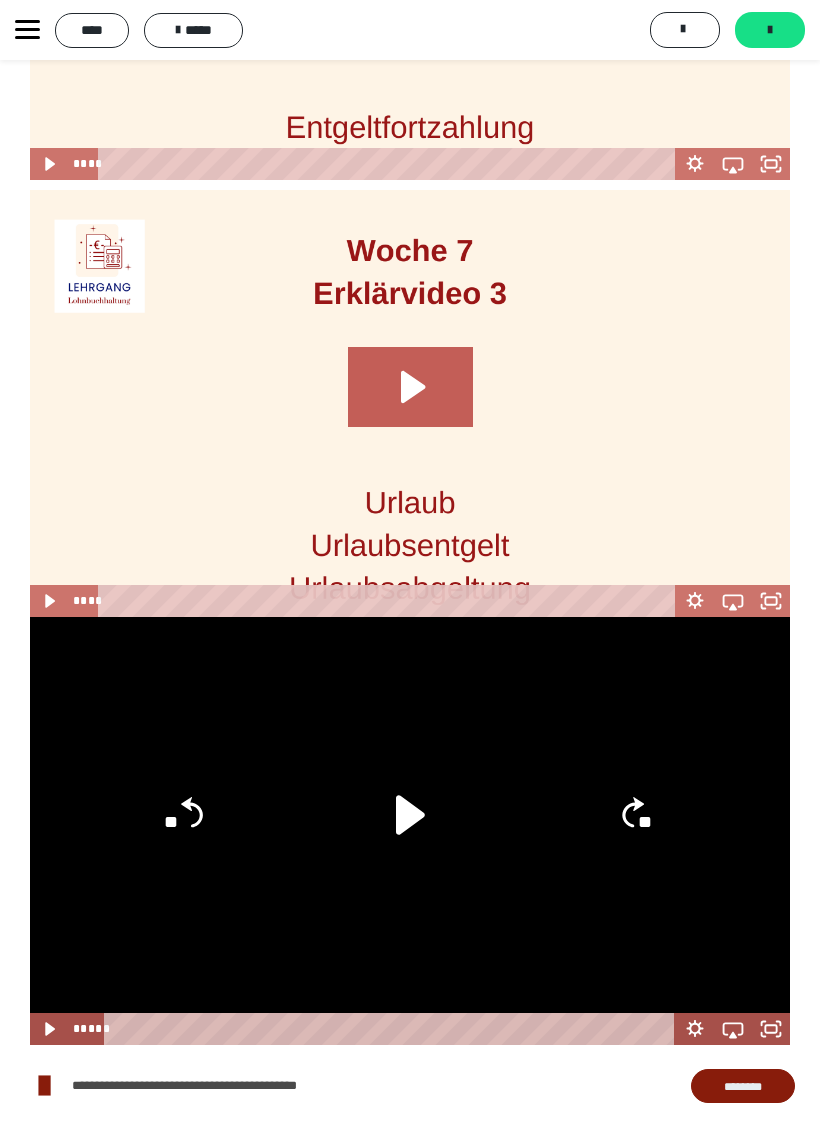 click 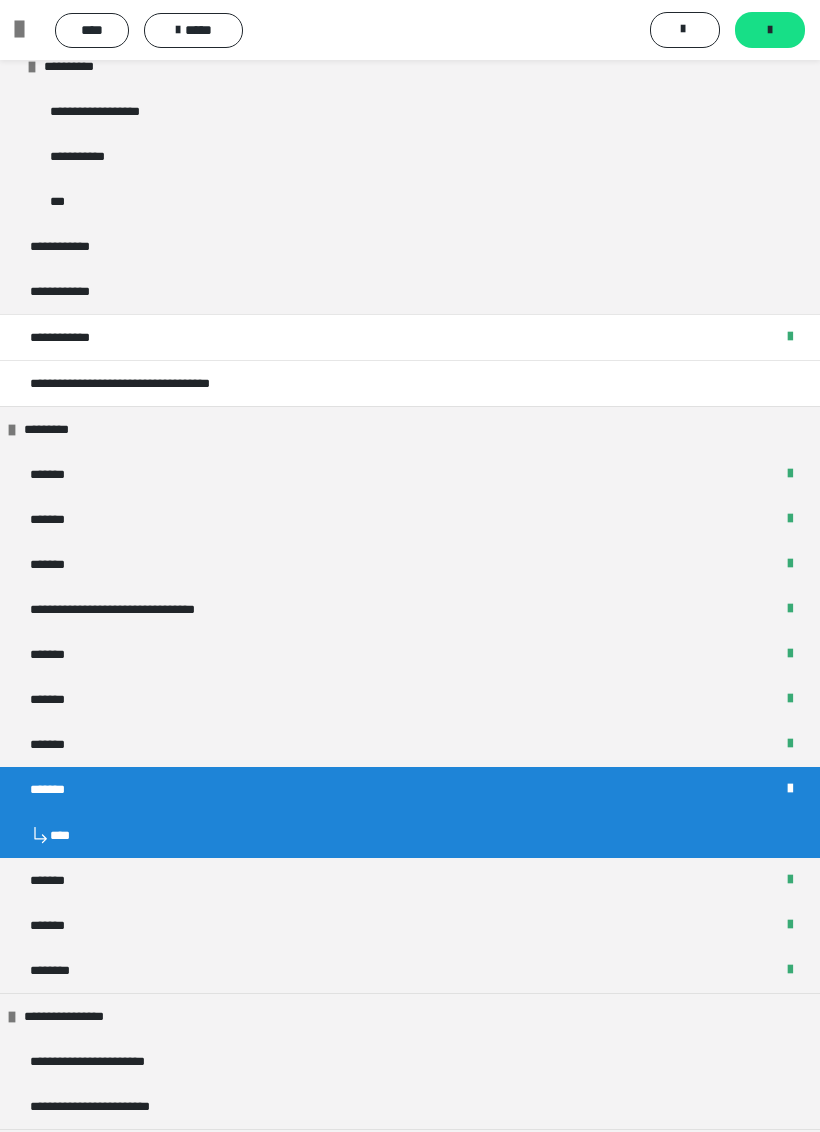 click on "*******" at bounding box center (62, 880) 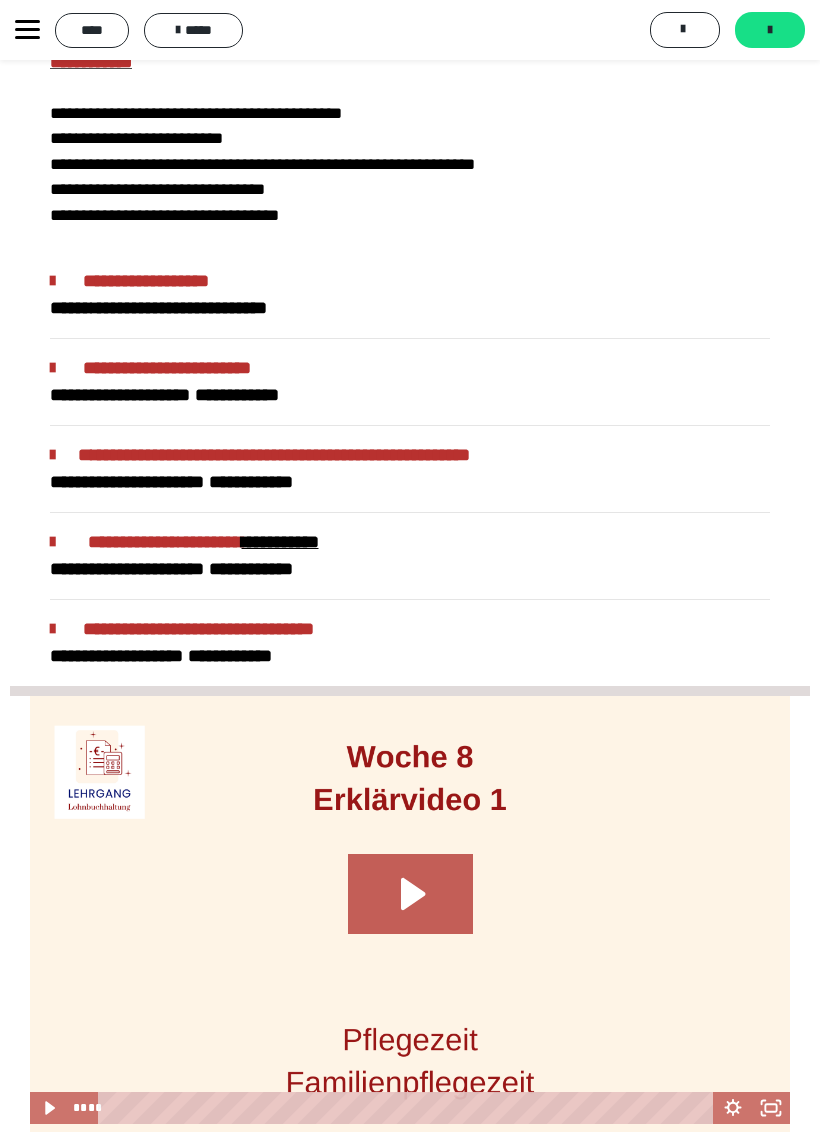 scroll, scrollTop: 1084, scrollLeft: 0, axis: vertical 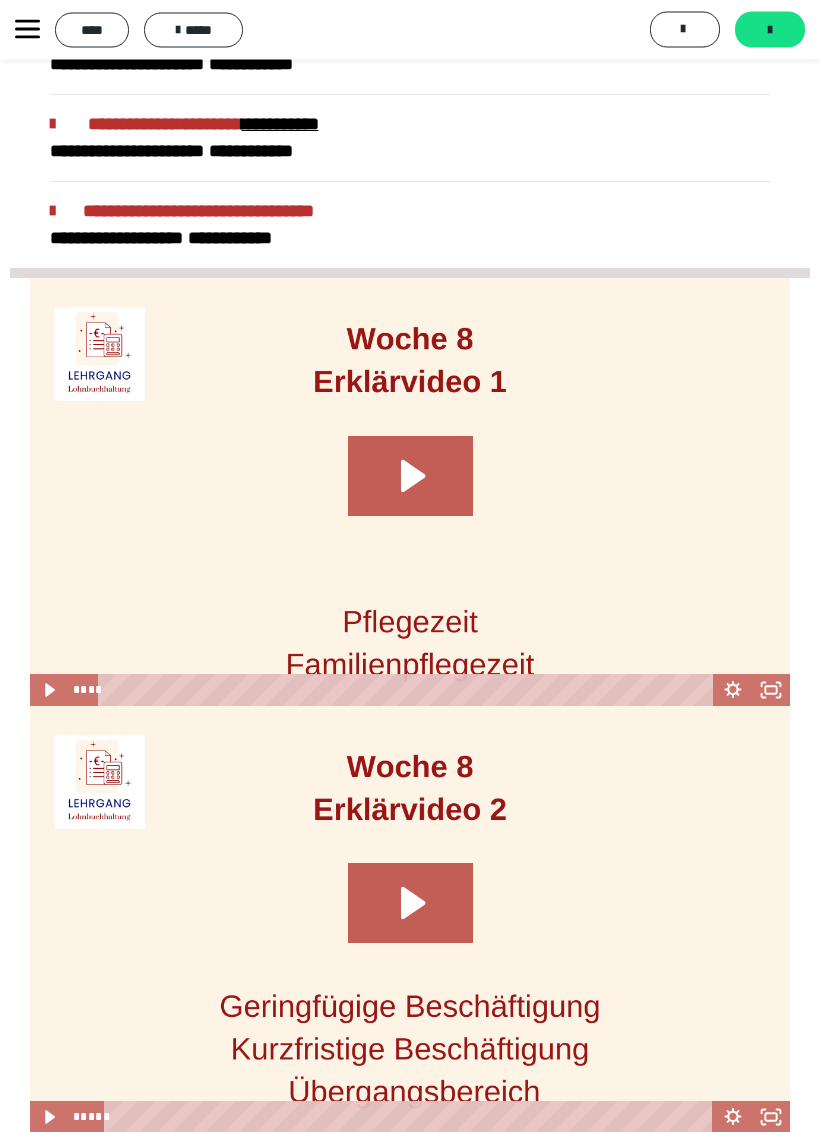 click 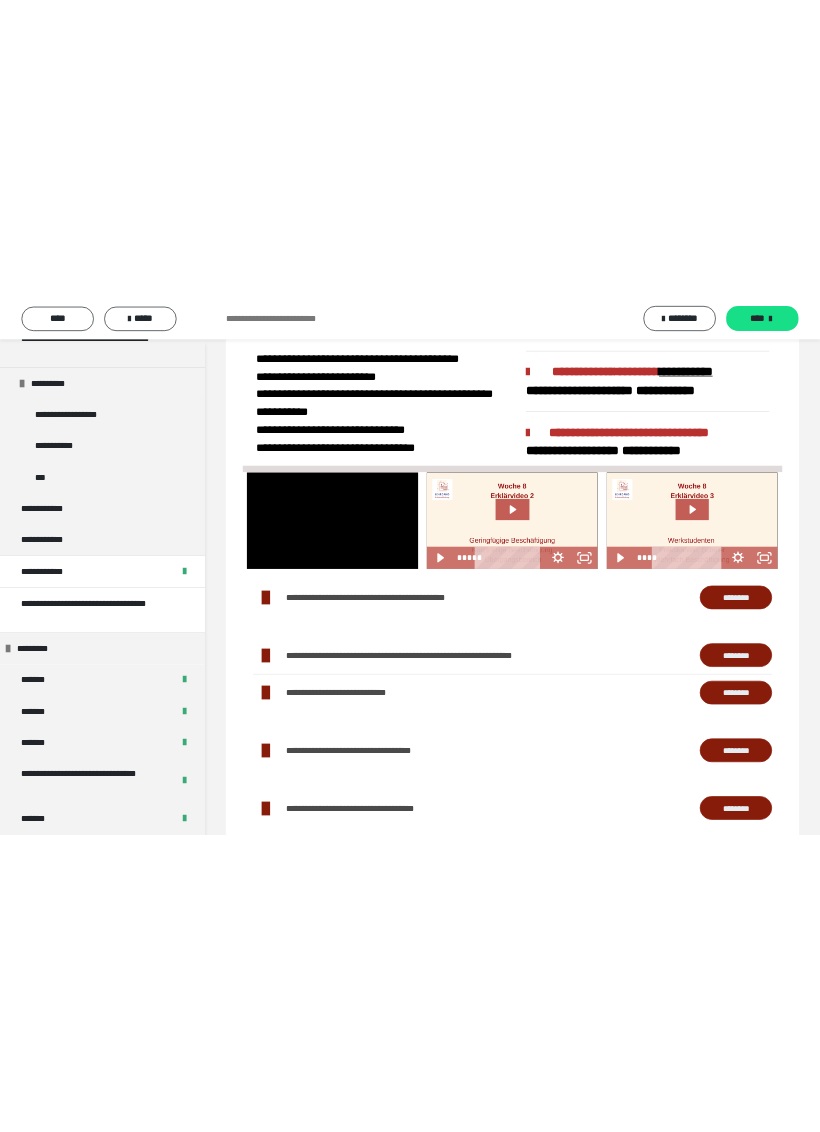 scroll, scrollTop: 706, scrollLeft: 0, axis: vertical 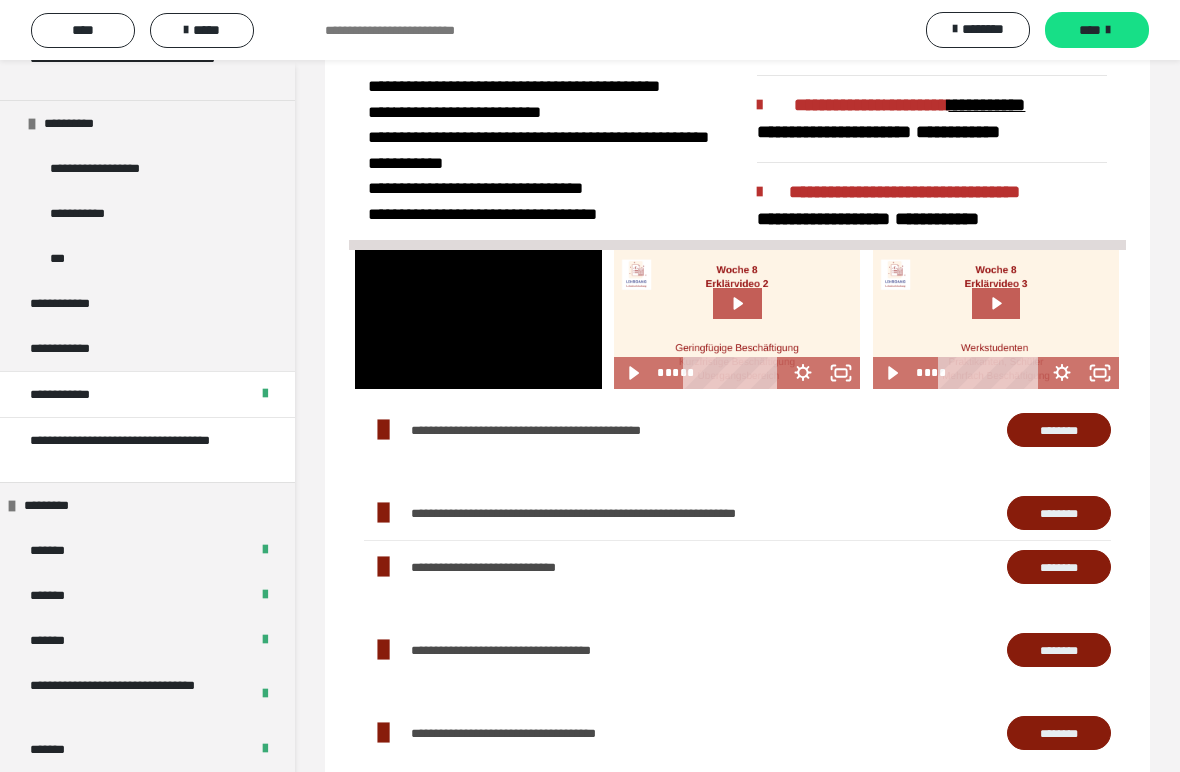 click 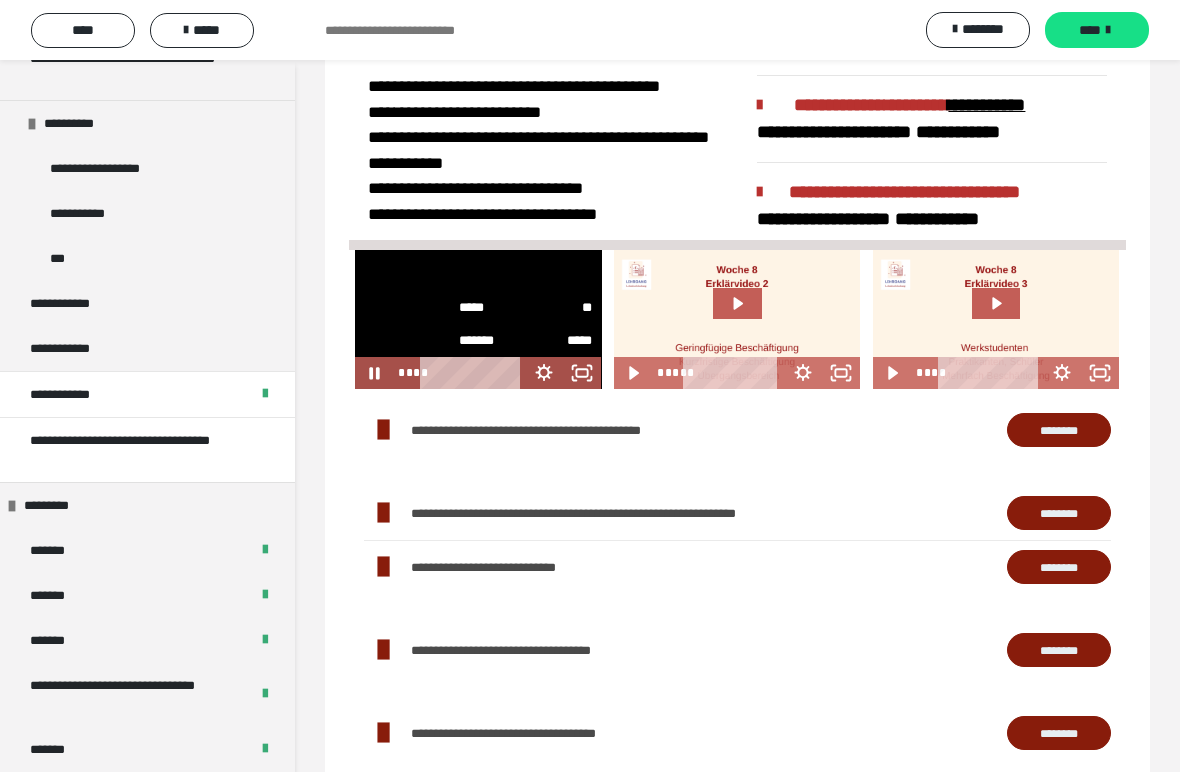 click 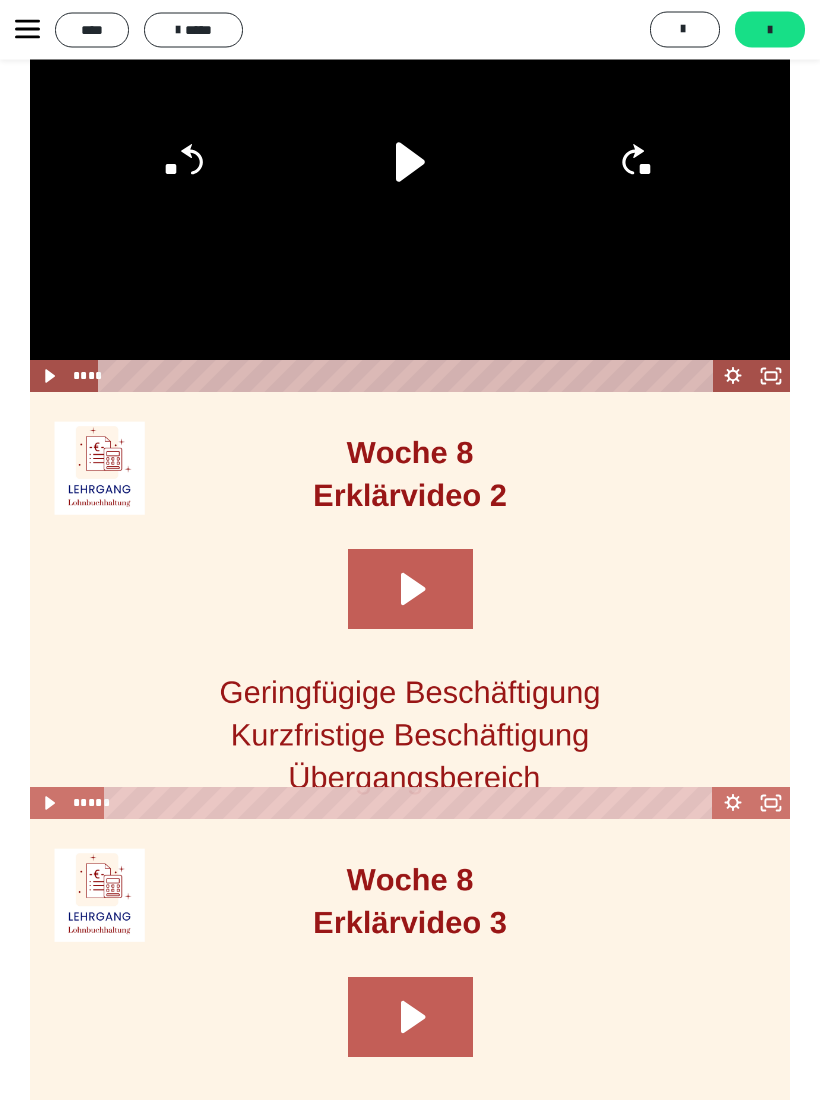 click 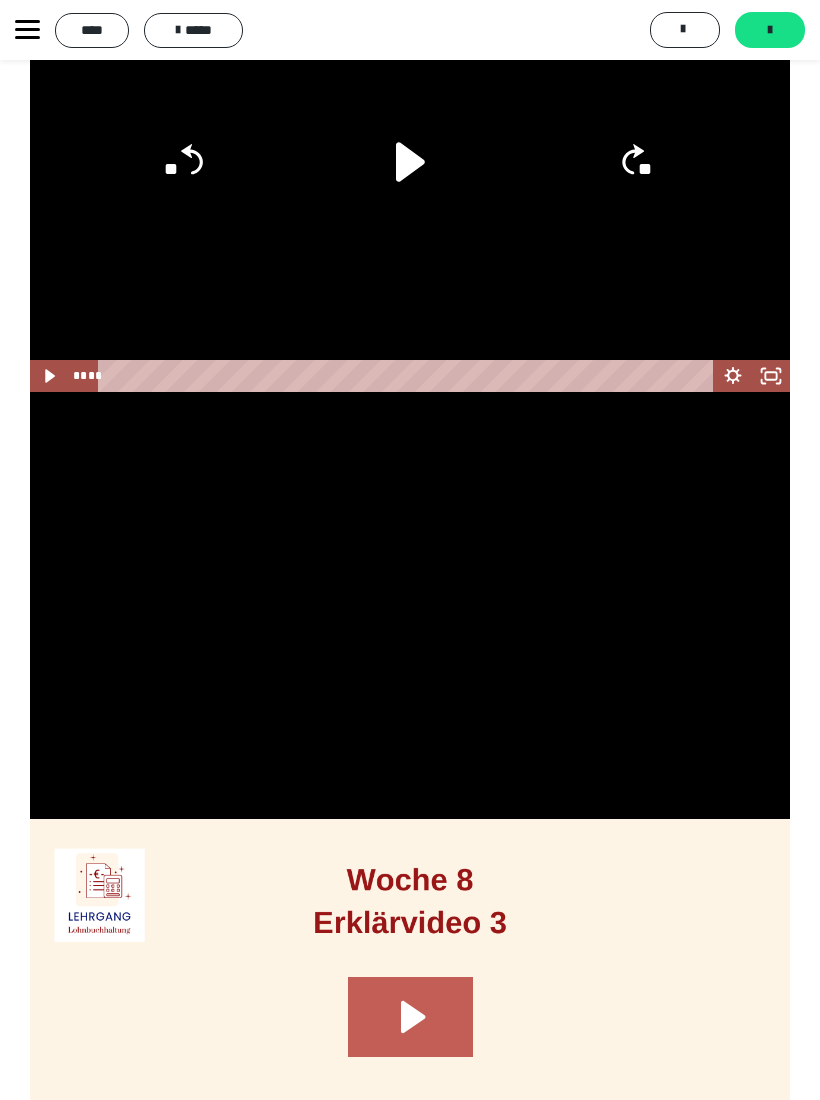 click at bounding box center (410, 606) 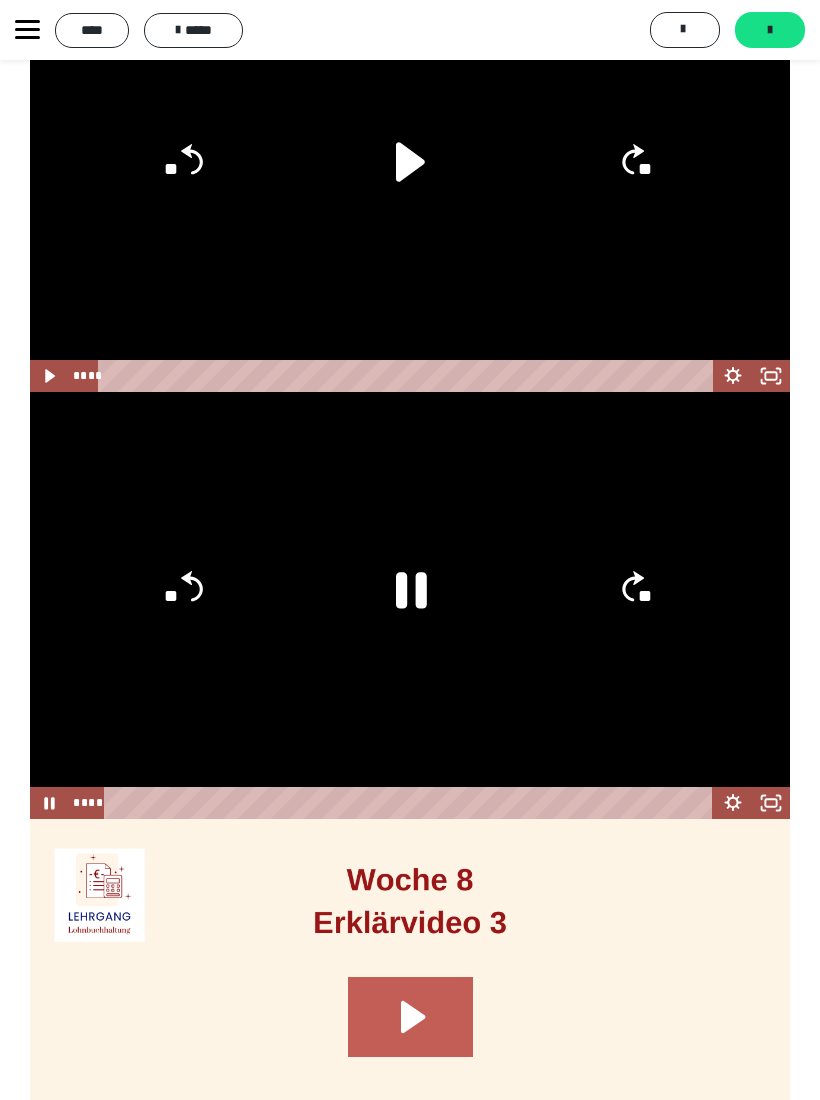 click 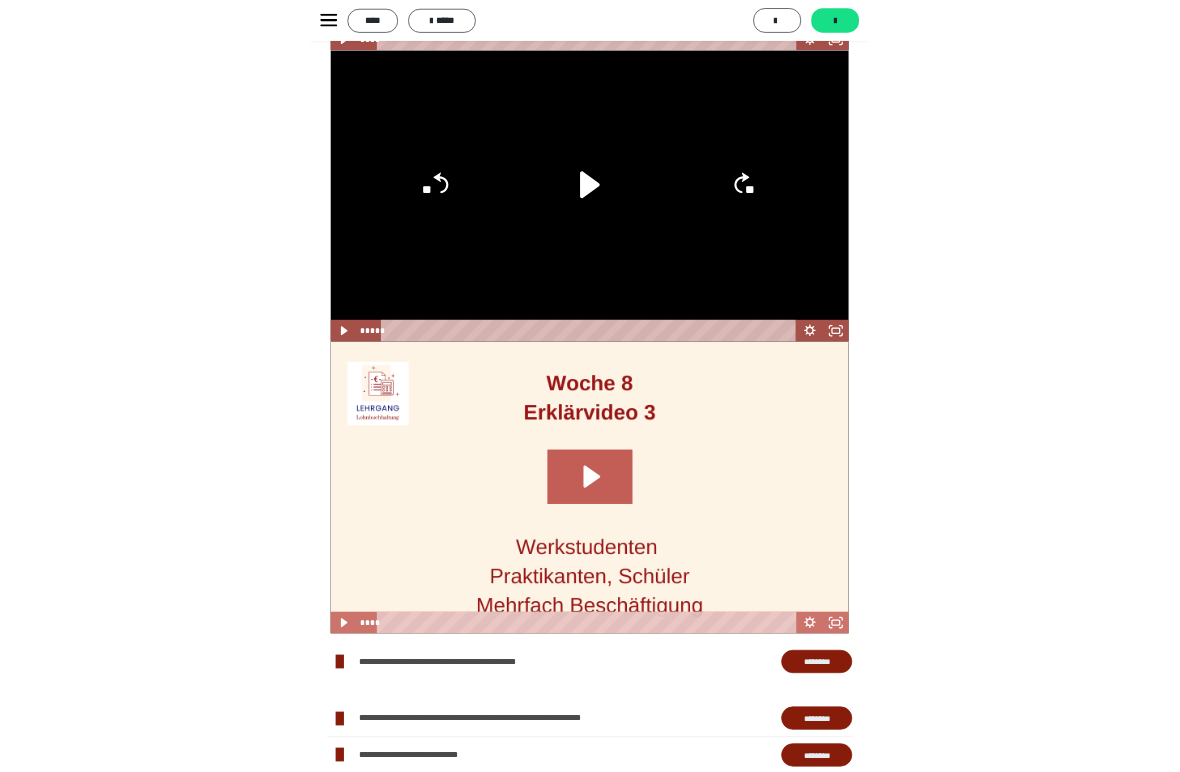 scroll, scrollTop: 1849, scrollLeft: 0, axis: vertical 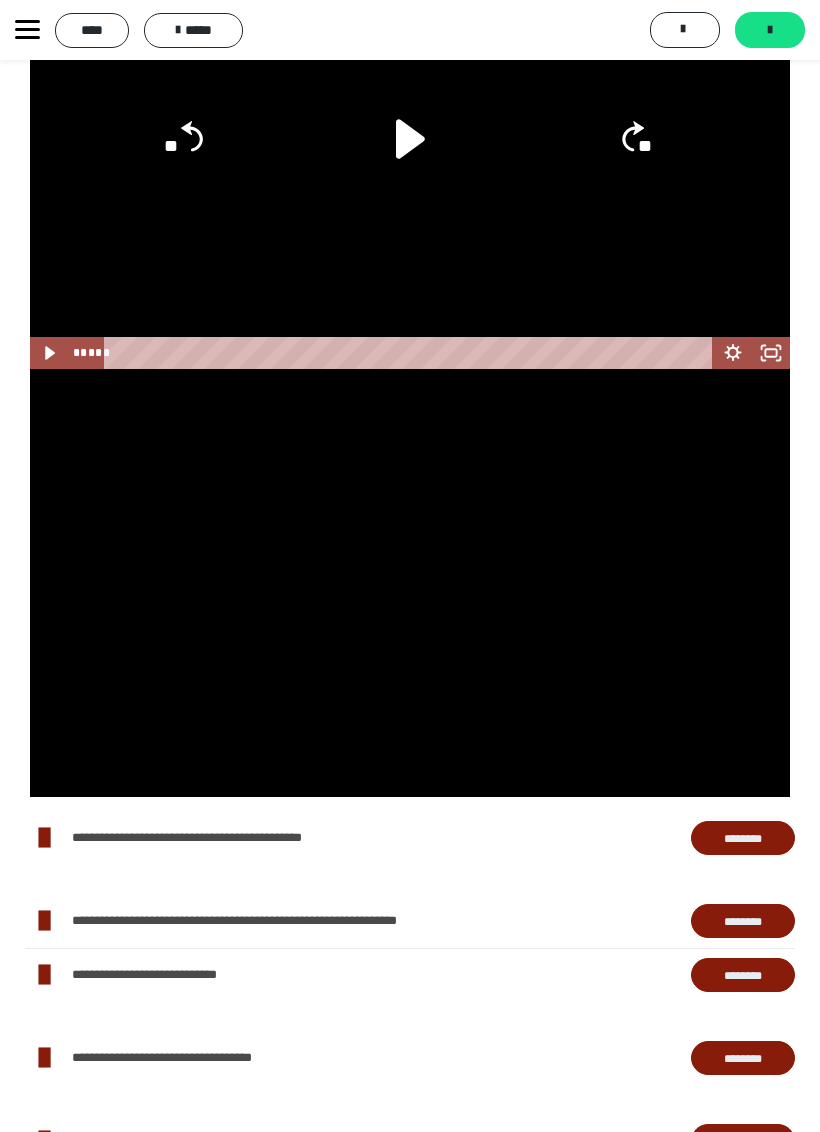 click at bounding box center [410, 583] 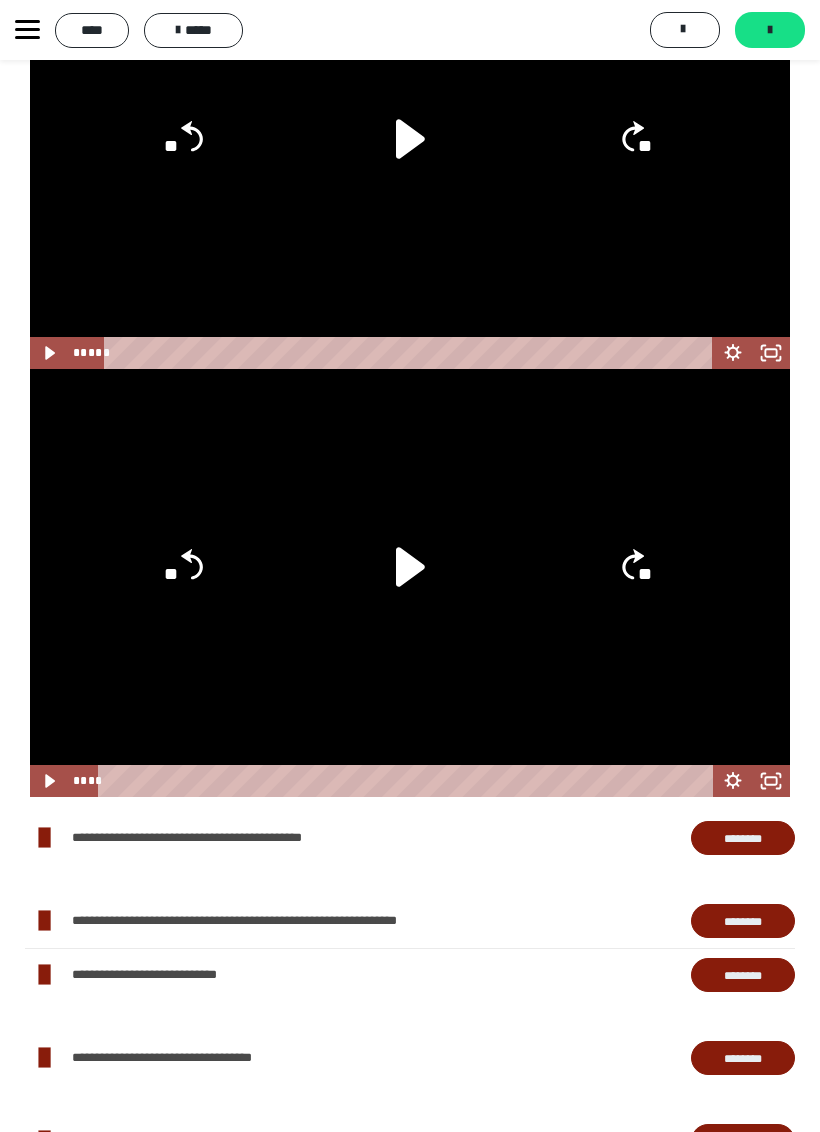 click 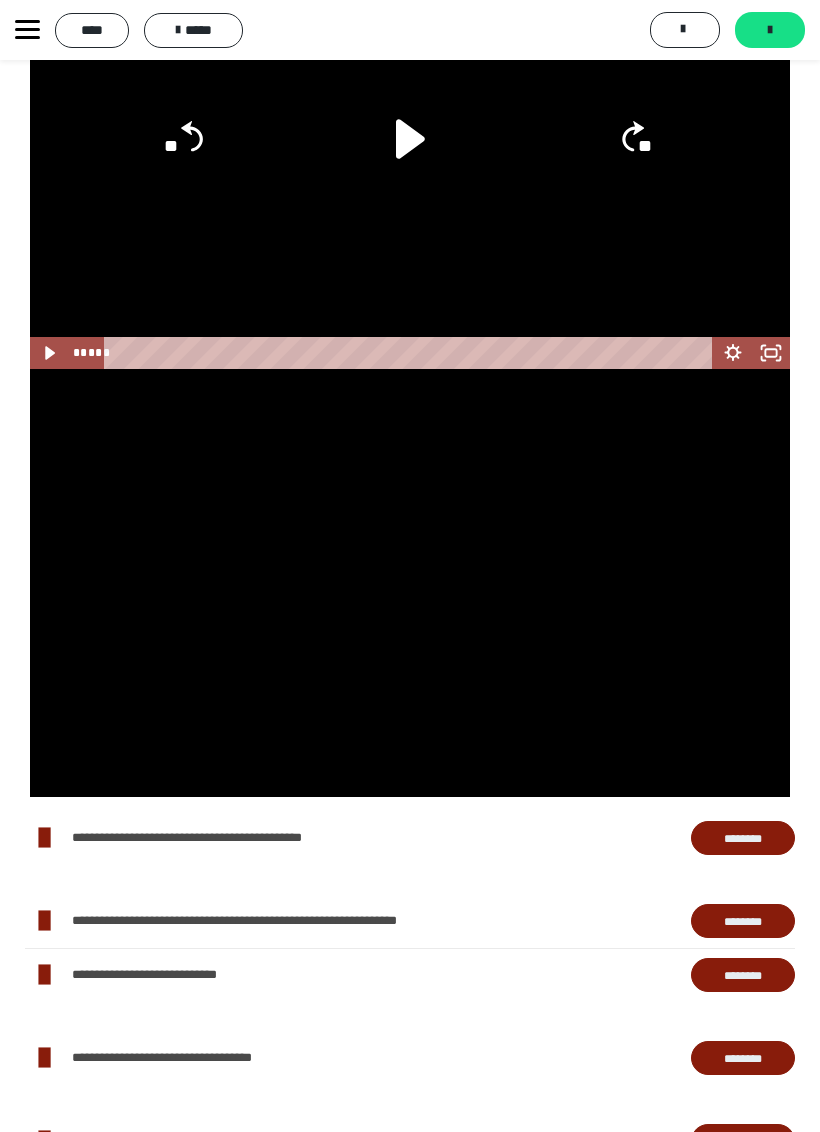 click at bounding box center [410, 583] 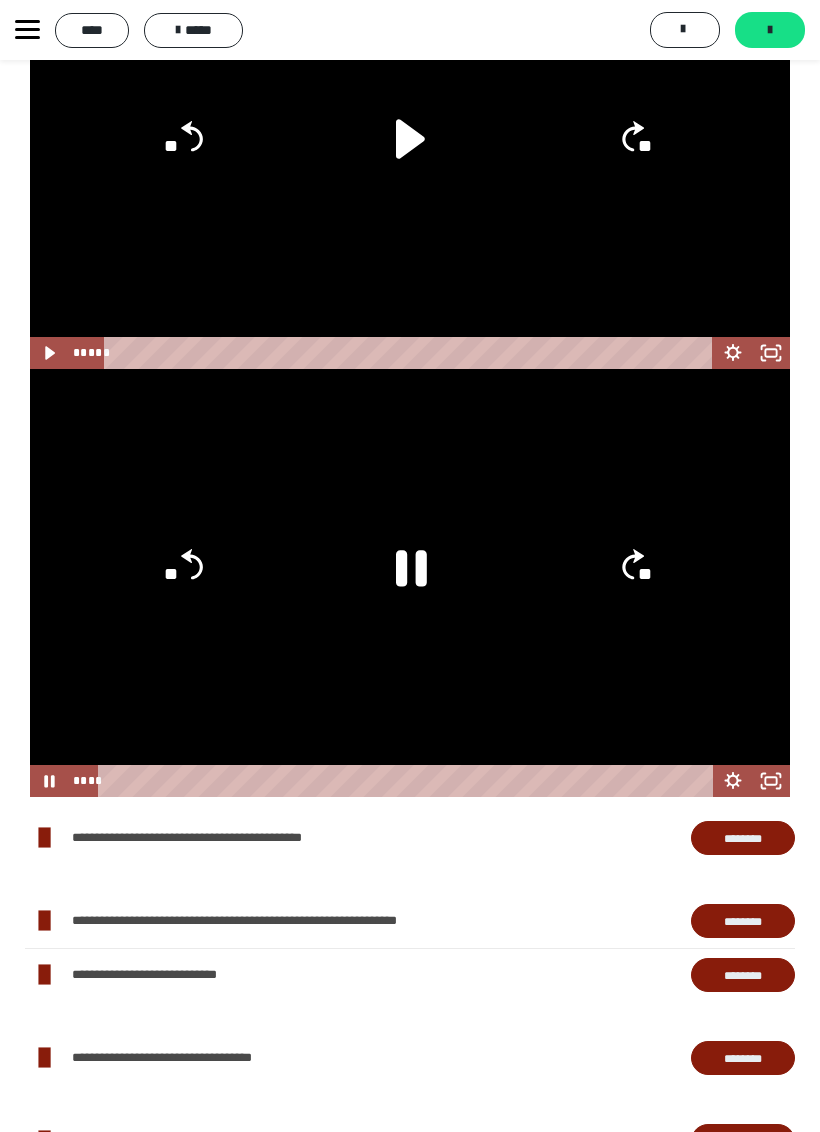 click 